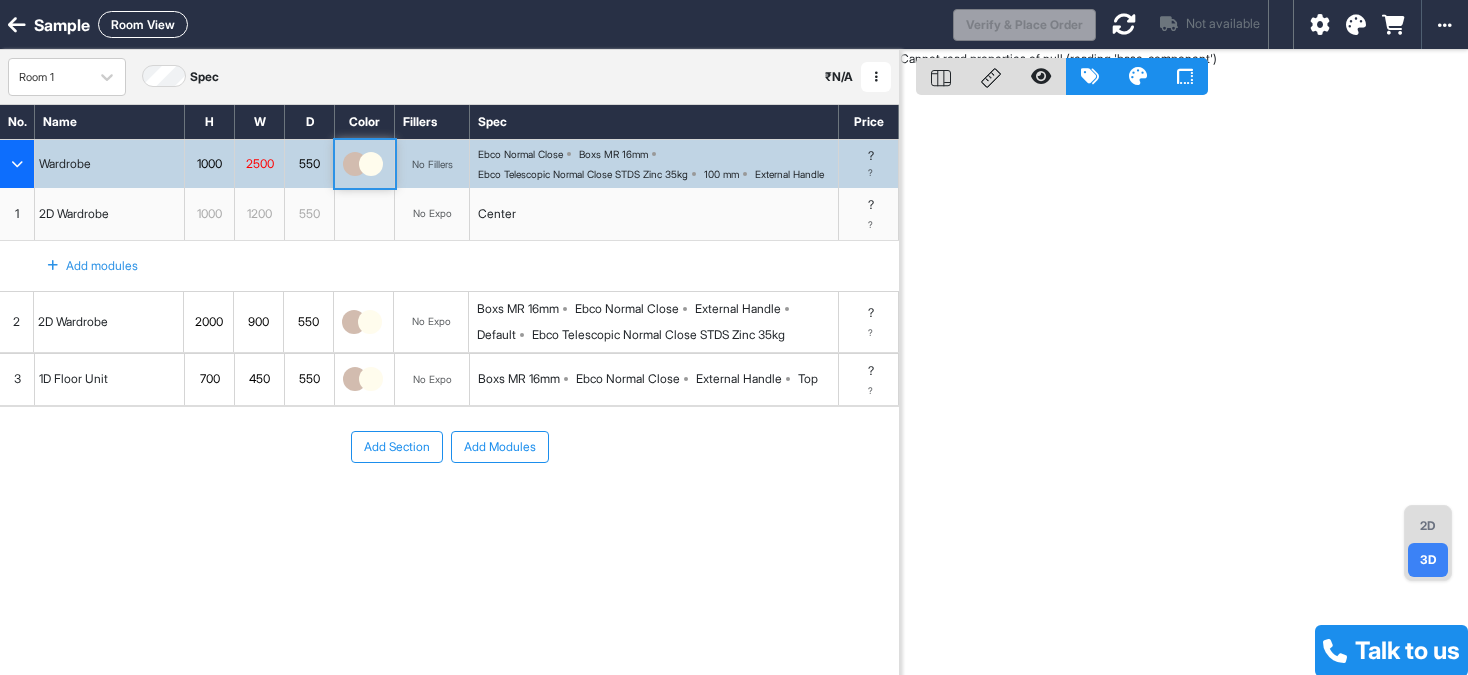 scroll, scrollTop: 0, scrollLeft: 0, axis: both 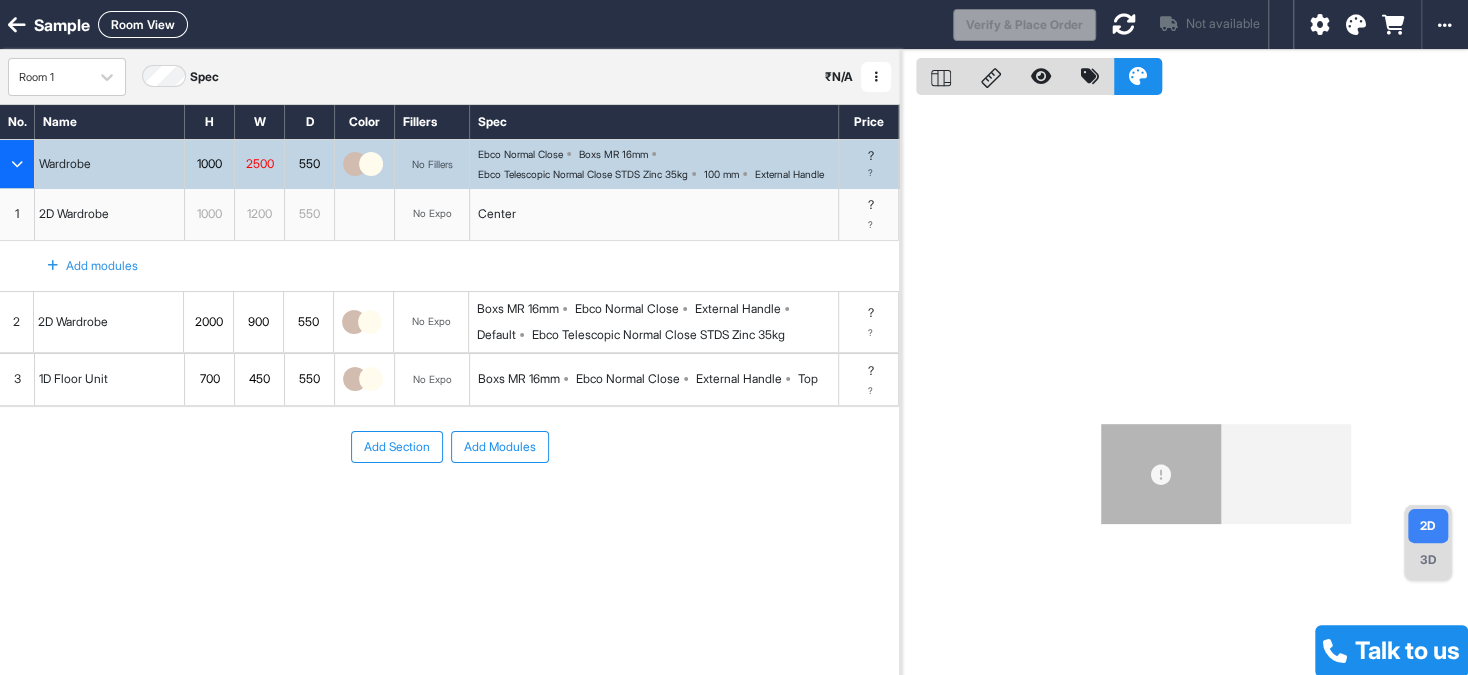 click on "1" at bounding box center (17, 214) 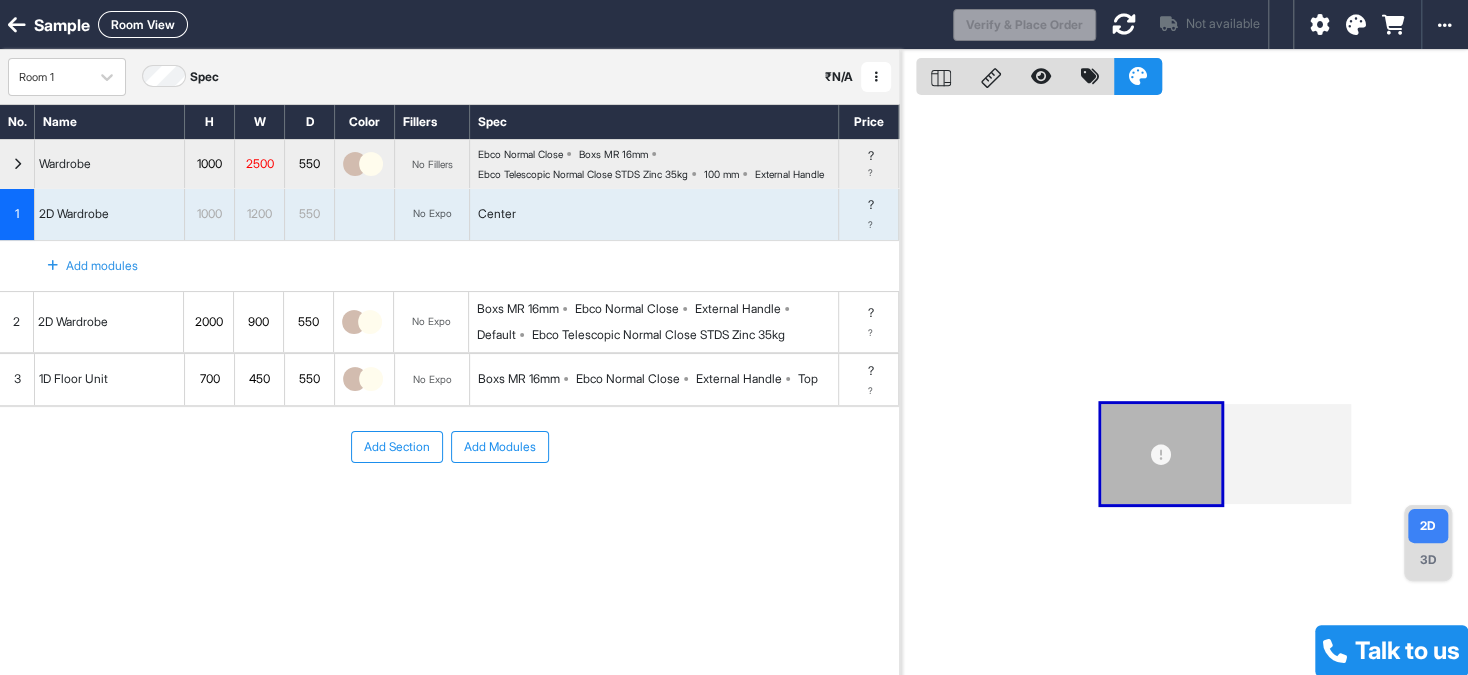 click on "3D" at bounding box center (1428, 560) 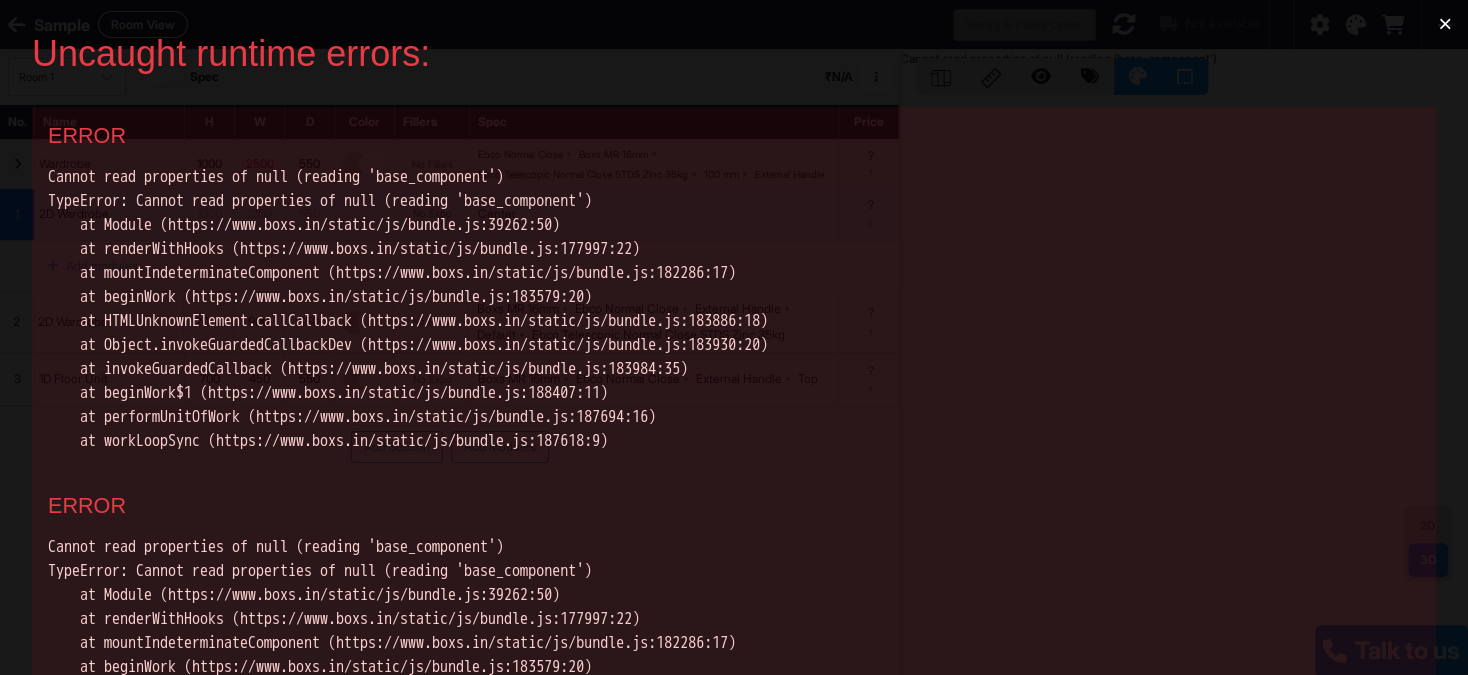 scroll, scrollTop: 0, scrollLeft: 0, axis: both 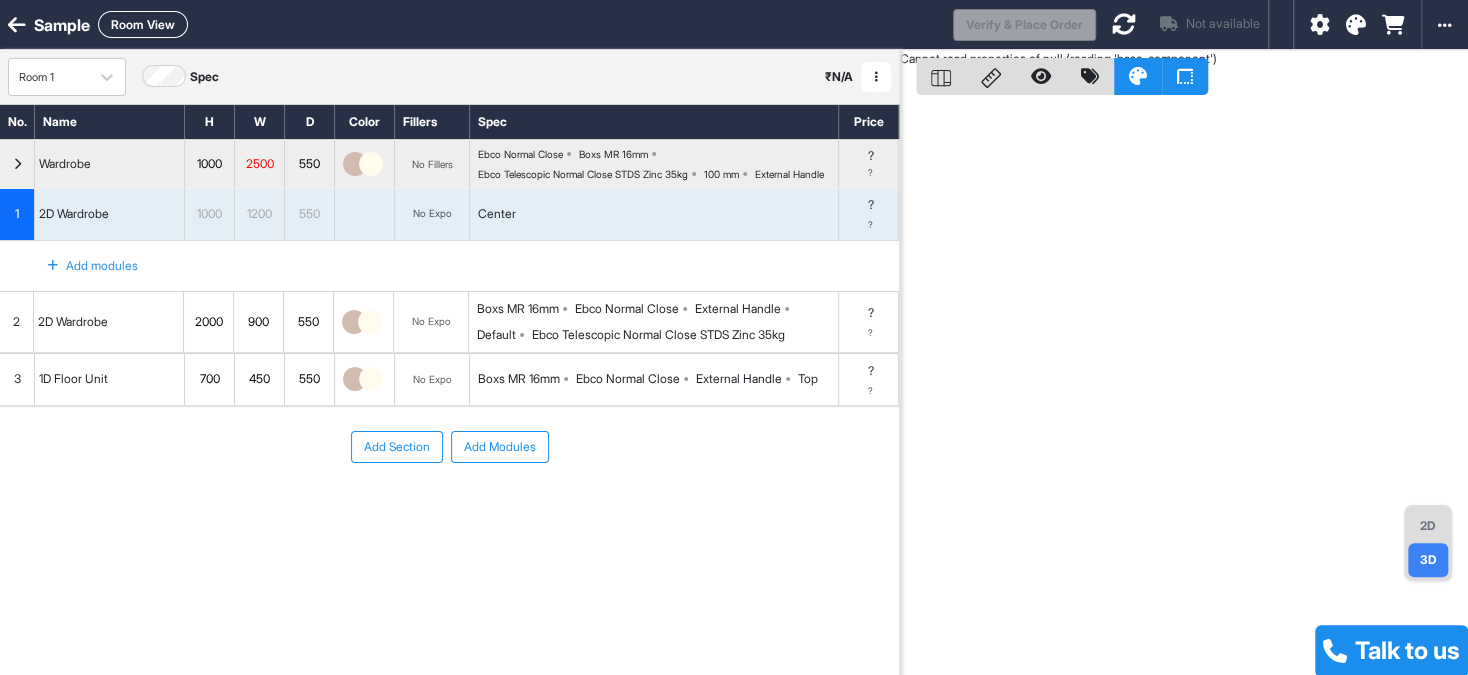 click on "2" at bounding box center [16, 322] 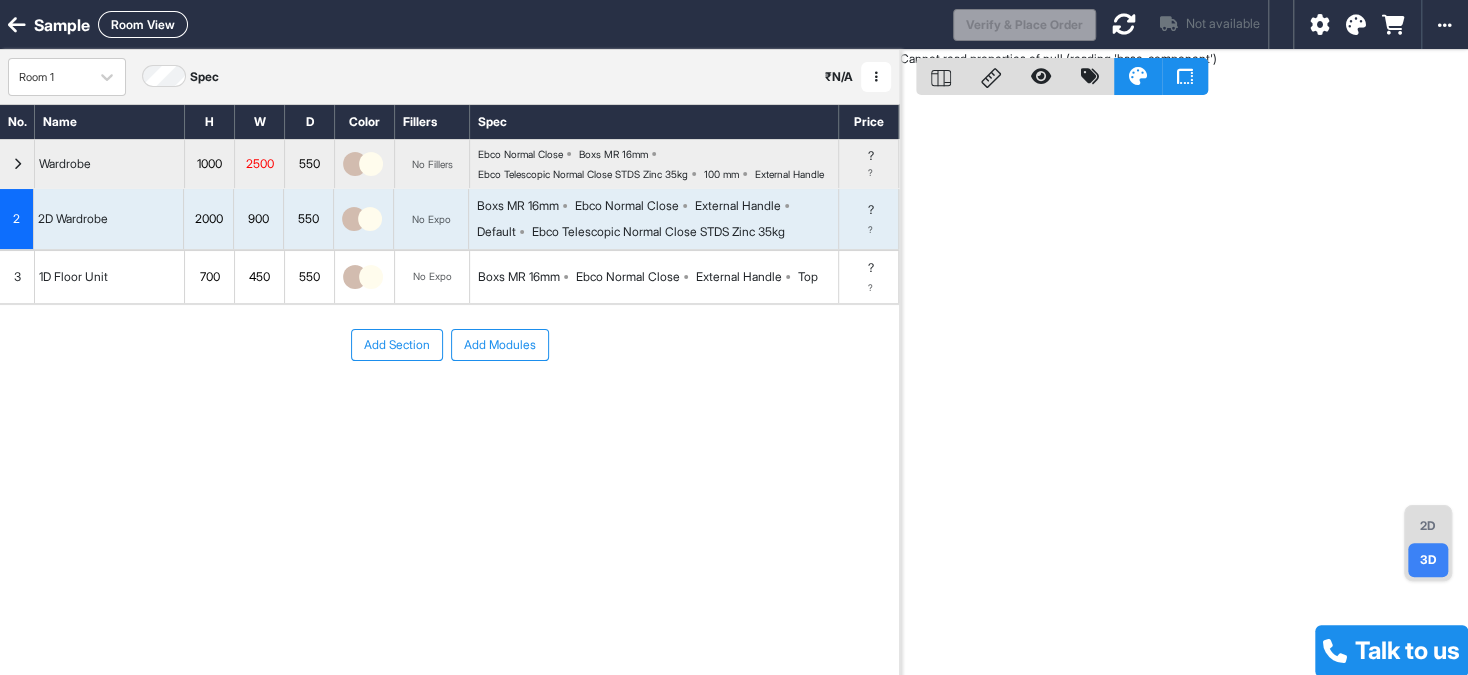 click on "3" at bounding box center [17, 277] 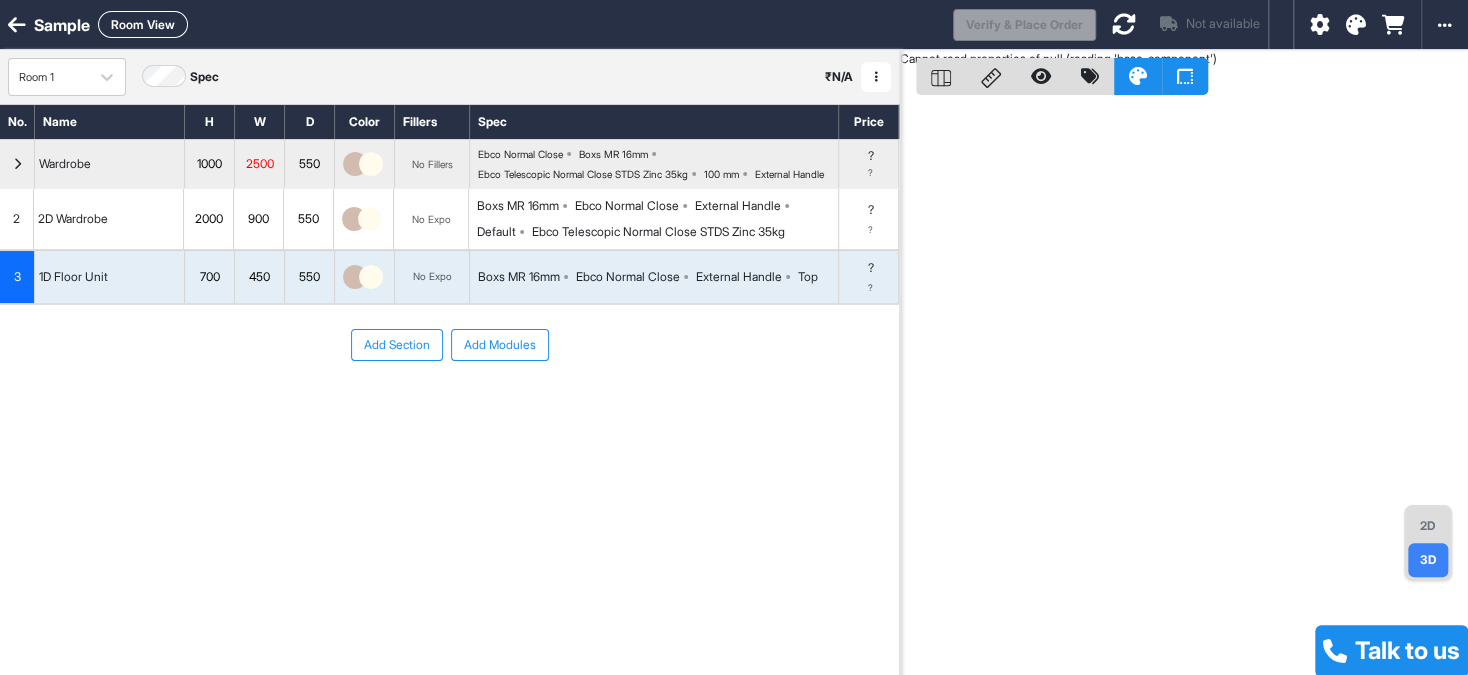 click on "3" at bounding box center (17, 277) 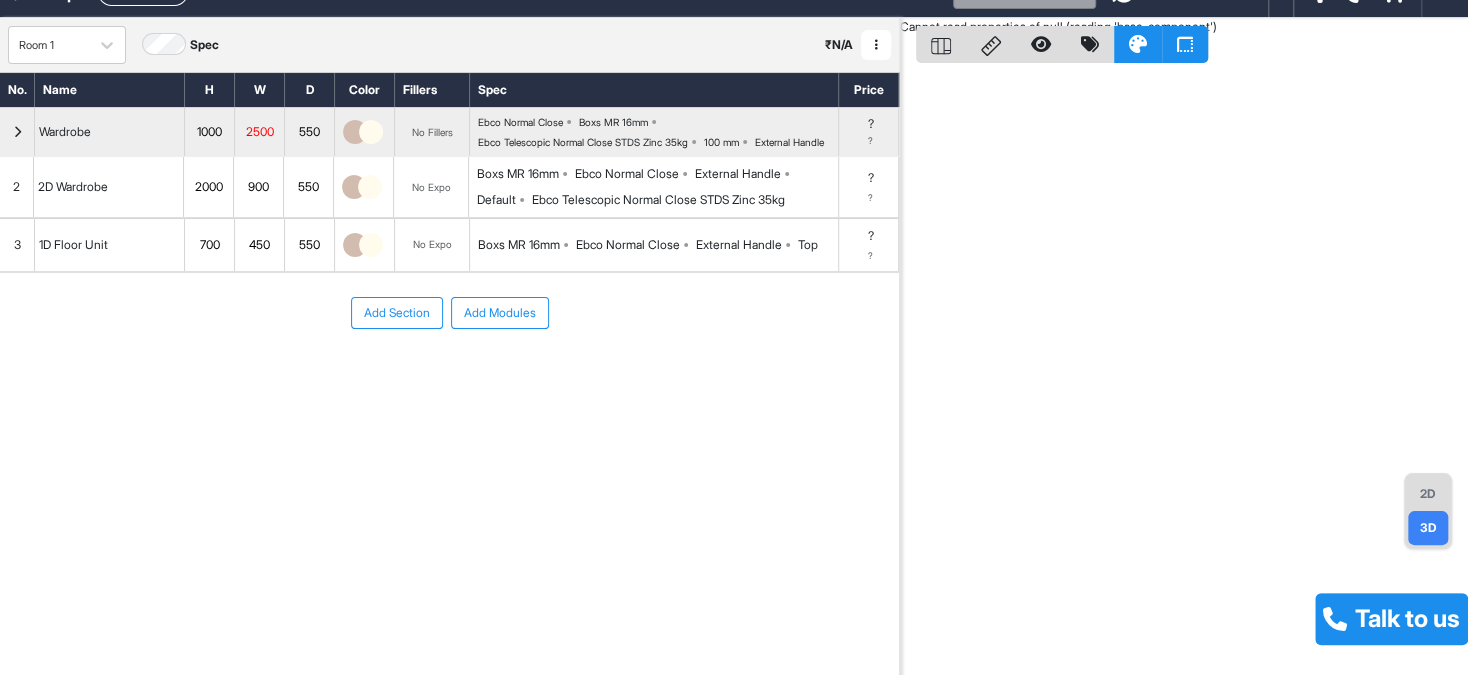 scroll, scrollTop: 0, scrollLeft: 0, axis: both 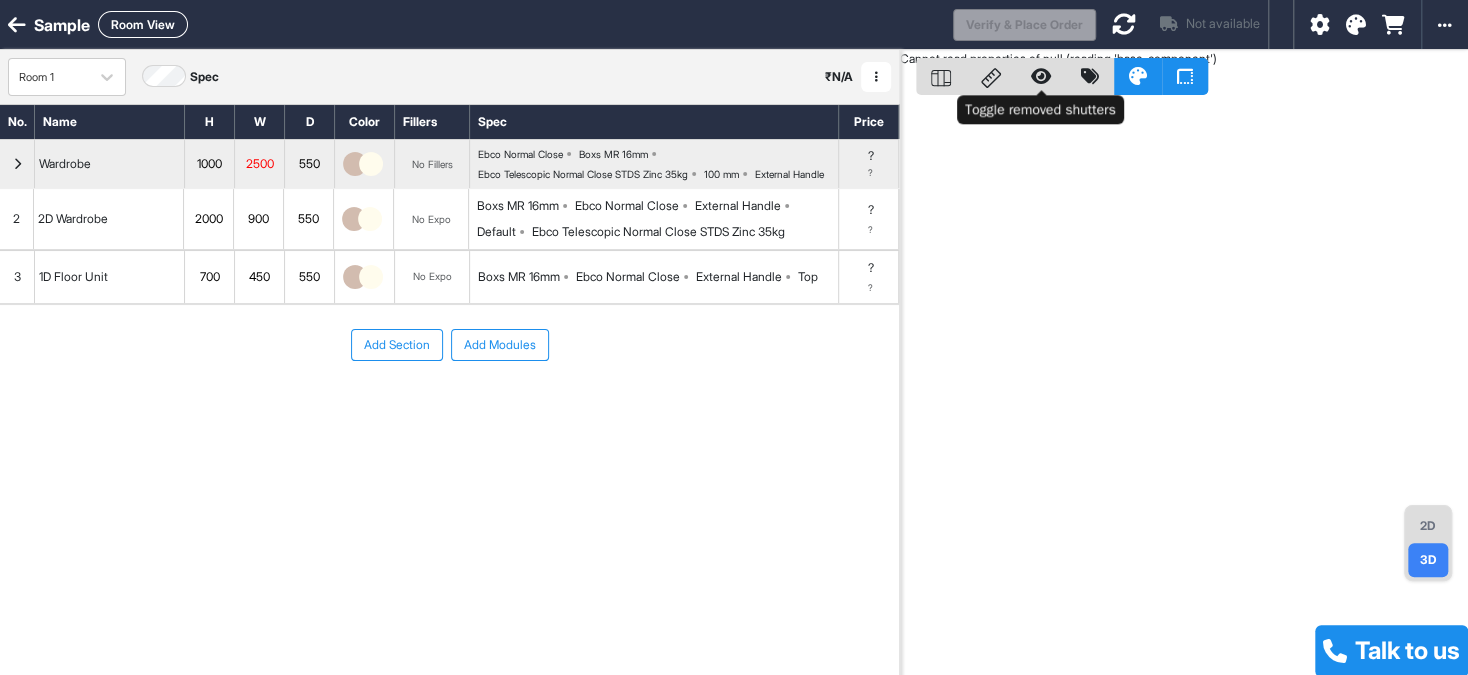 click at bounding box center (1041, 76) 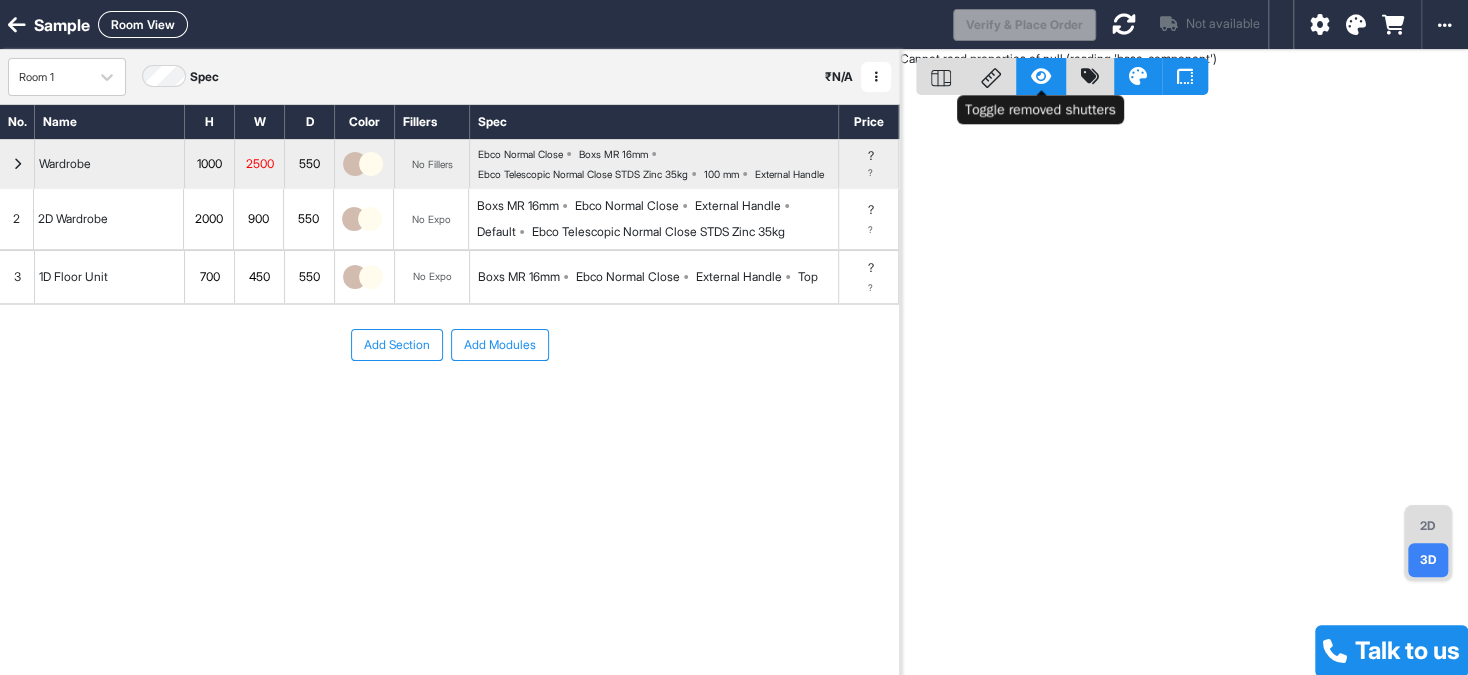 click at bounding box center (1041, 76) 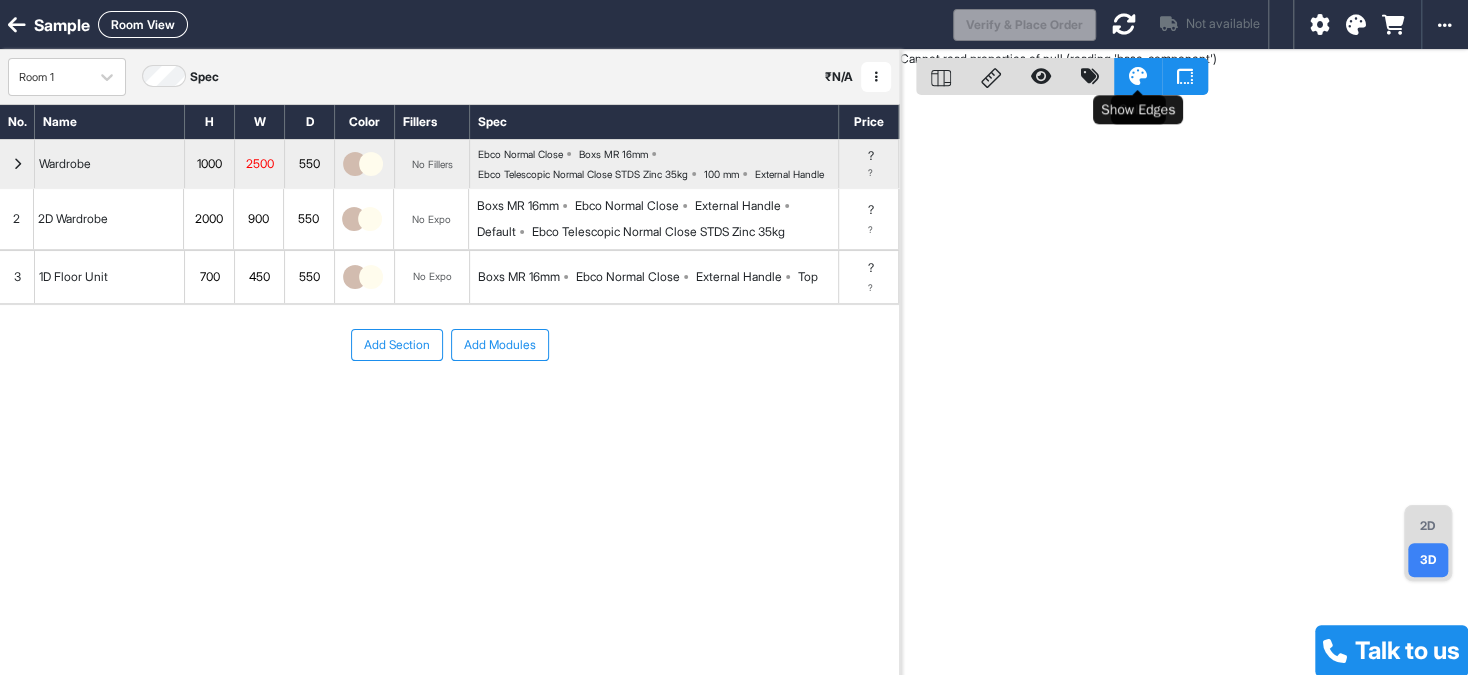click at bounding box center [1185, 76] 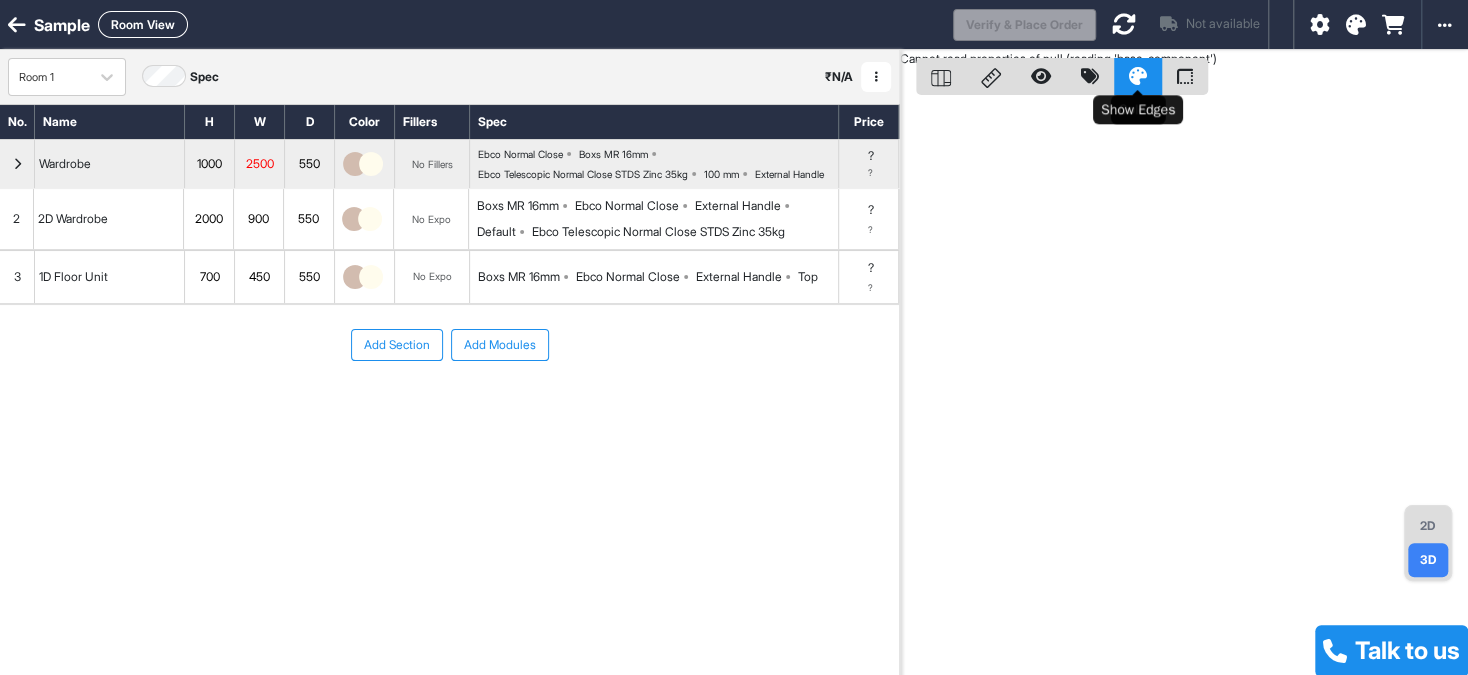 click at bounding box center (1138, 76) 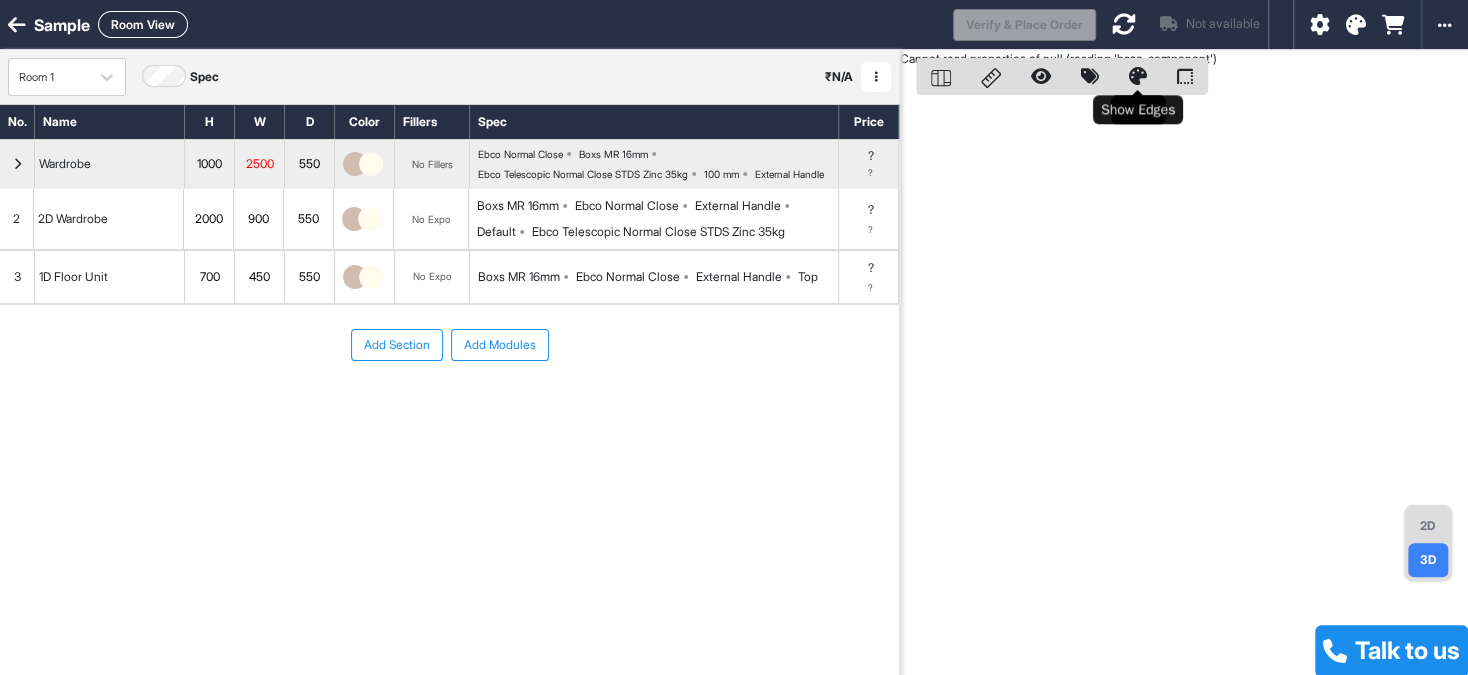 click at bounding box center [1185, 76] 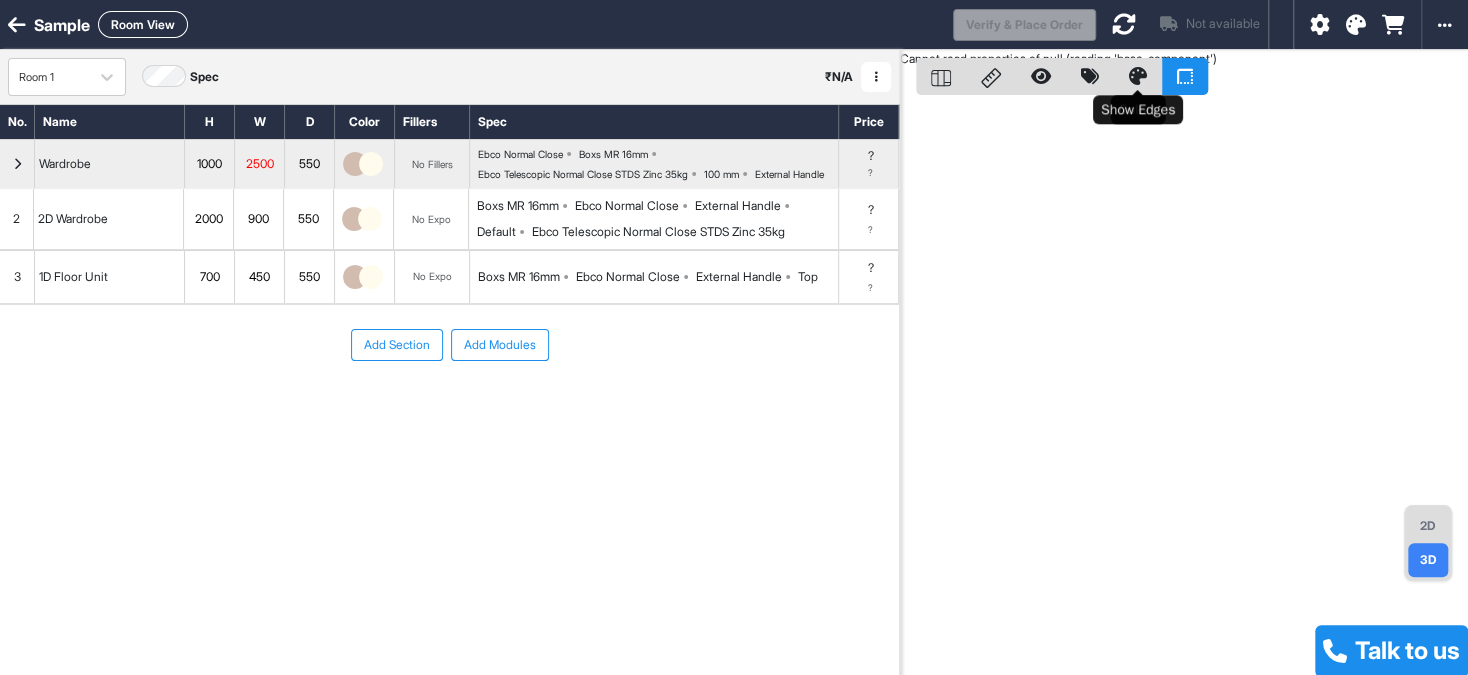 click at bounding box center [1138, 76] 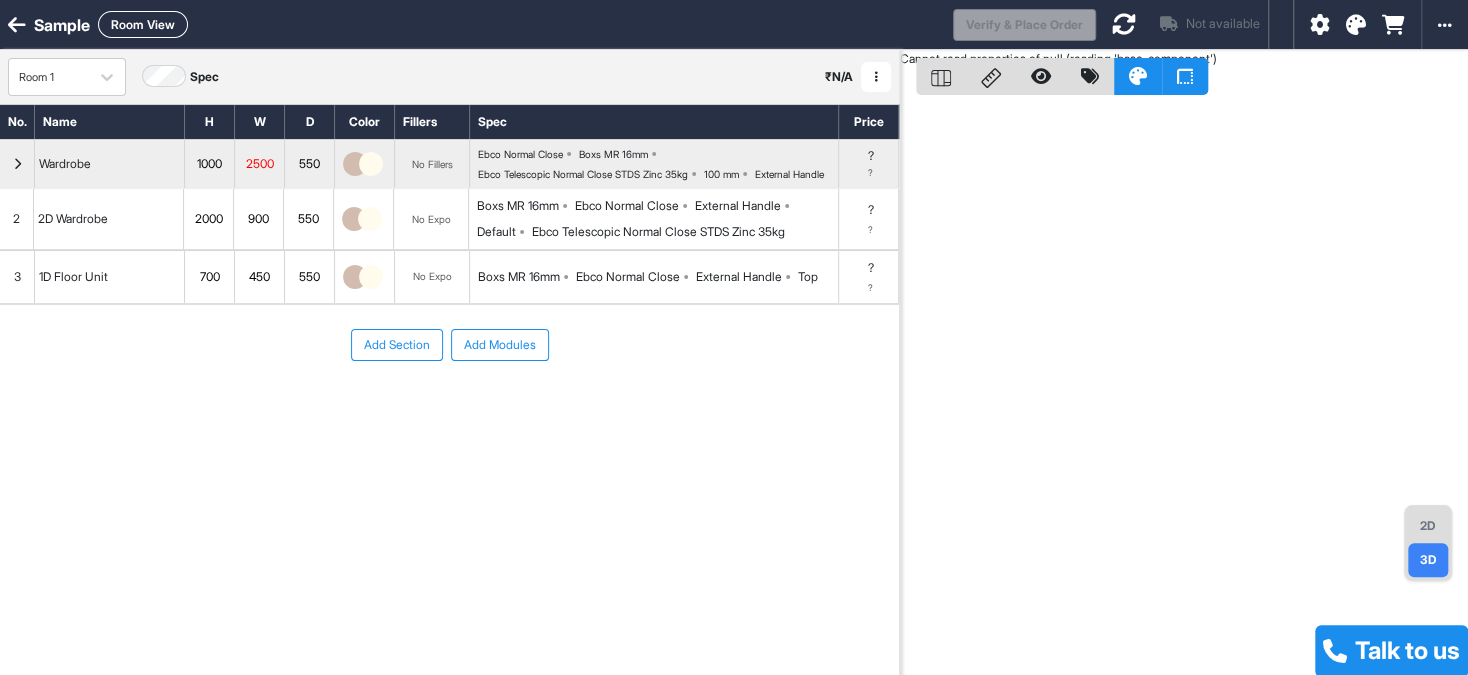 click on "2D" at bounding box center (1428, 526) 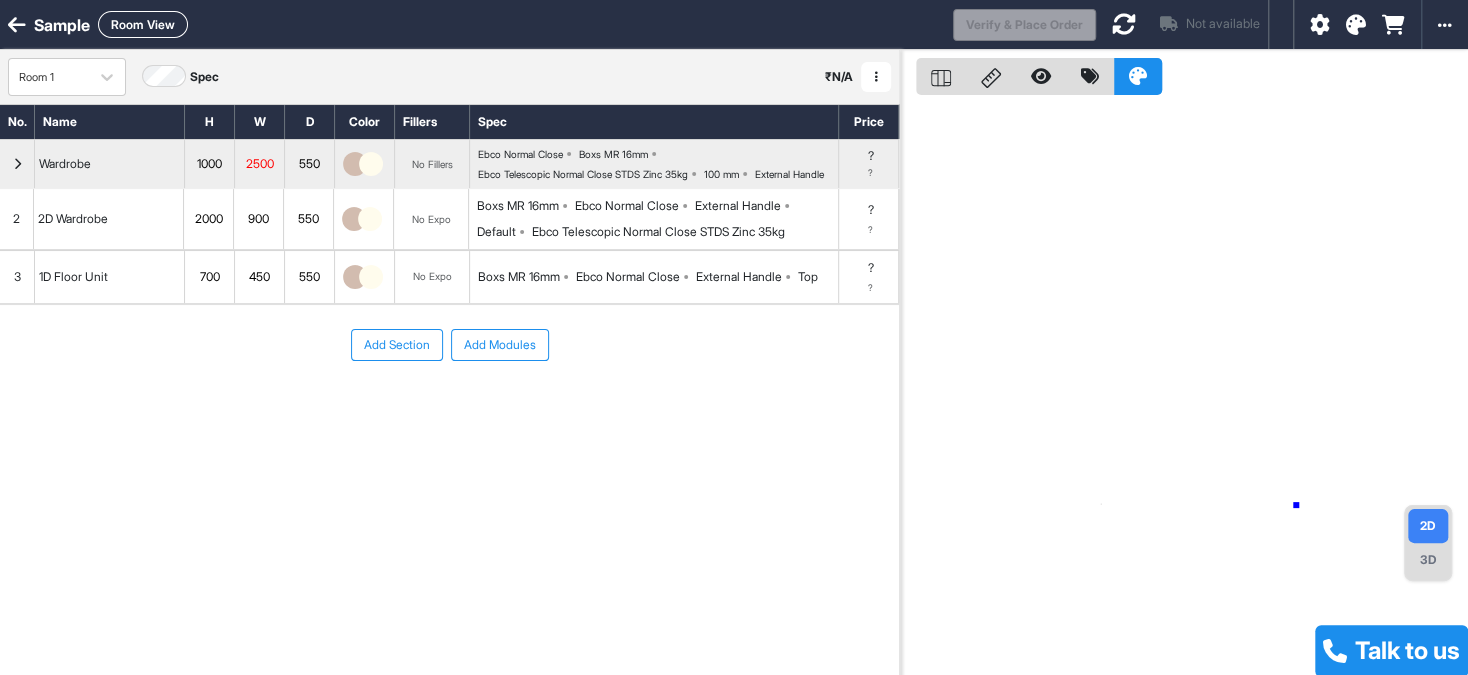 drag, startPoint x: 1294, startPoint y: 503, endPoint x: 1185, endPoint y: 430, distance: 131.18689 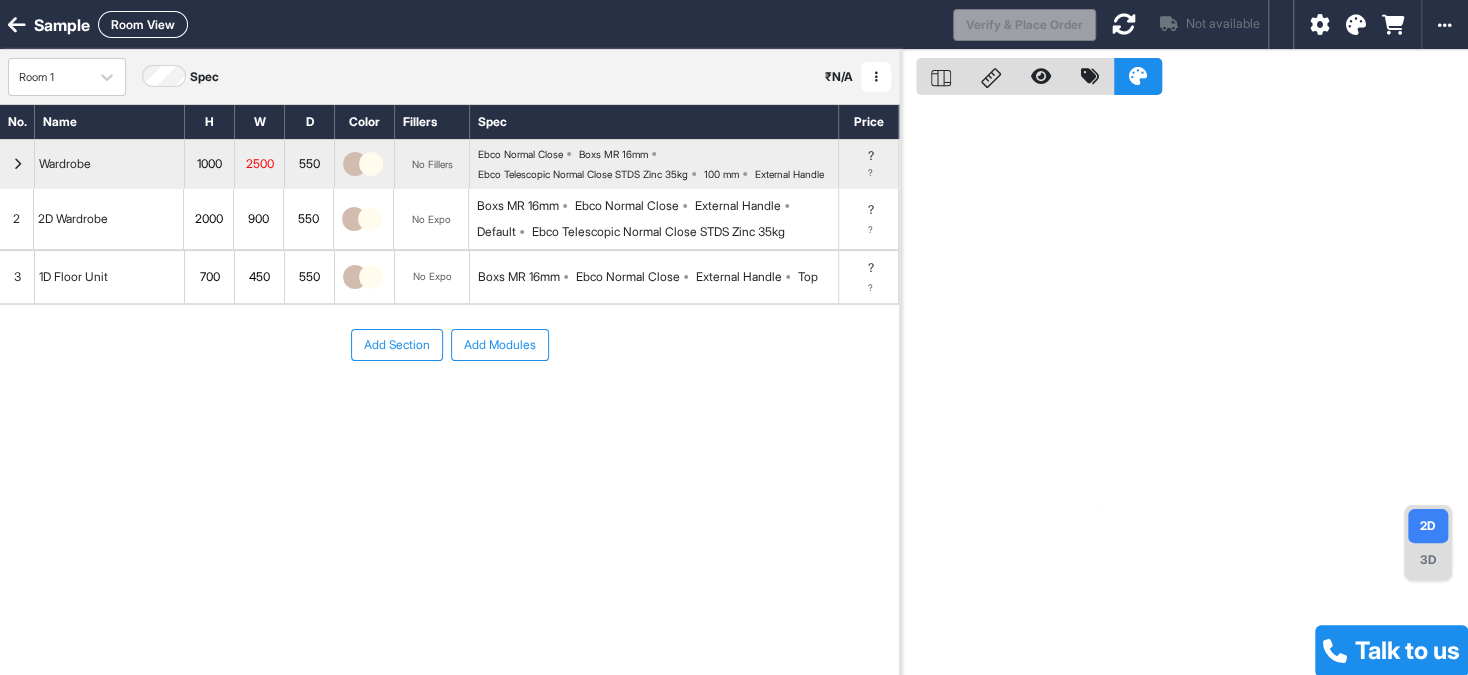drag, startPoint x: 1157, startPoint y: 343, endPoint x: 1171, endPoint y: 385, distance: 44.27189 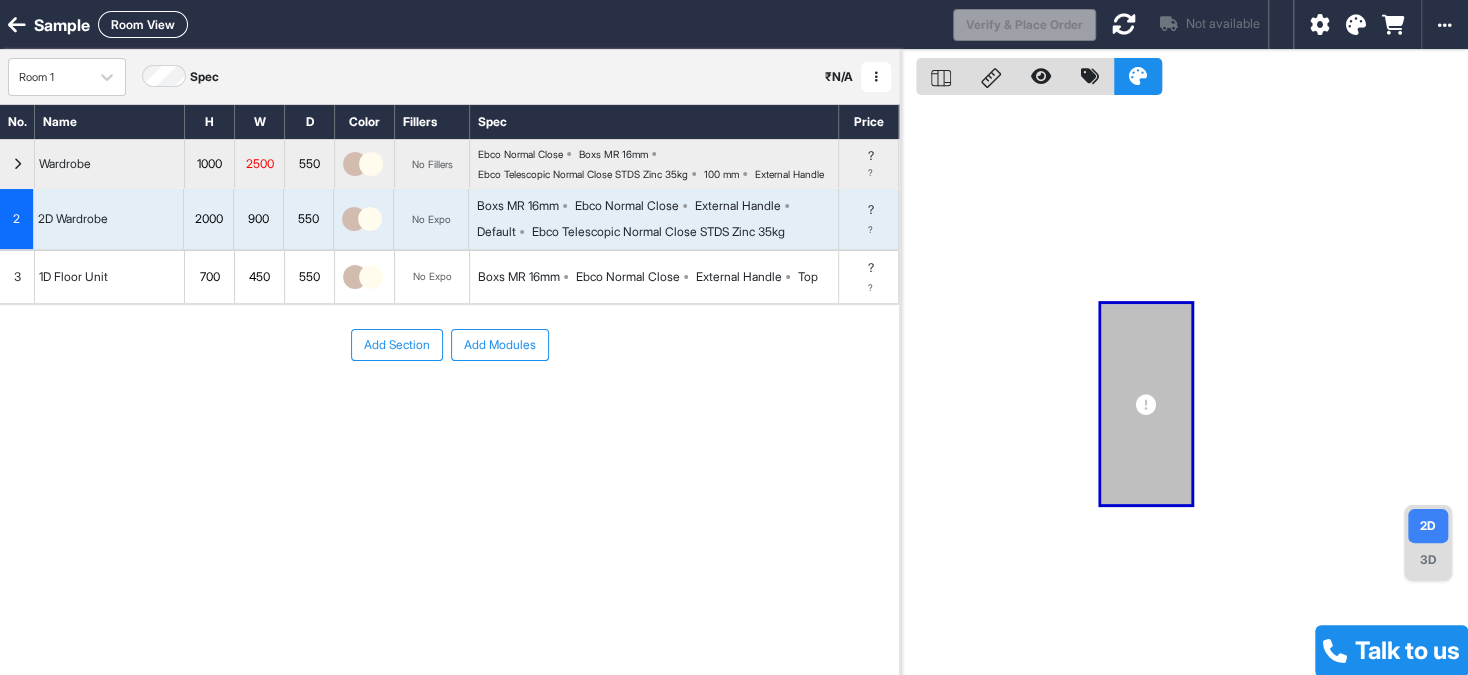 click on "3" at bounding box center [17, 277] 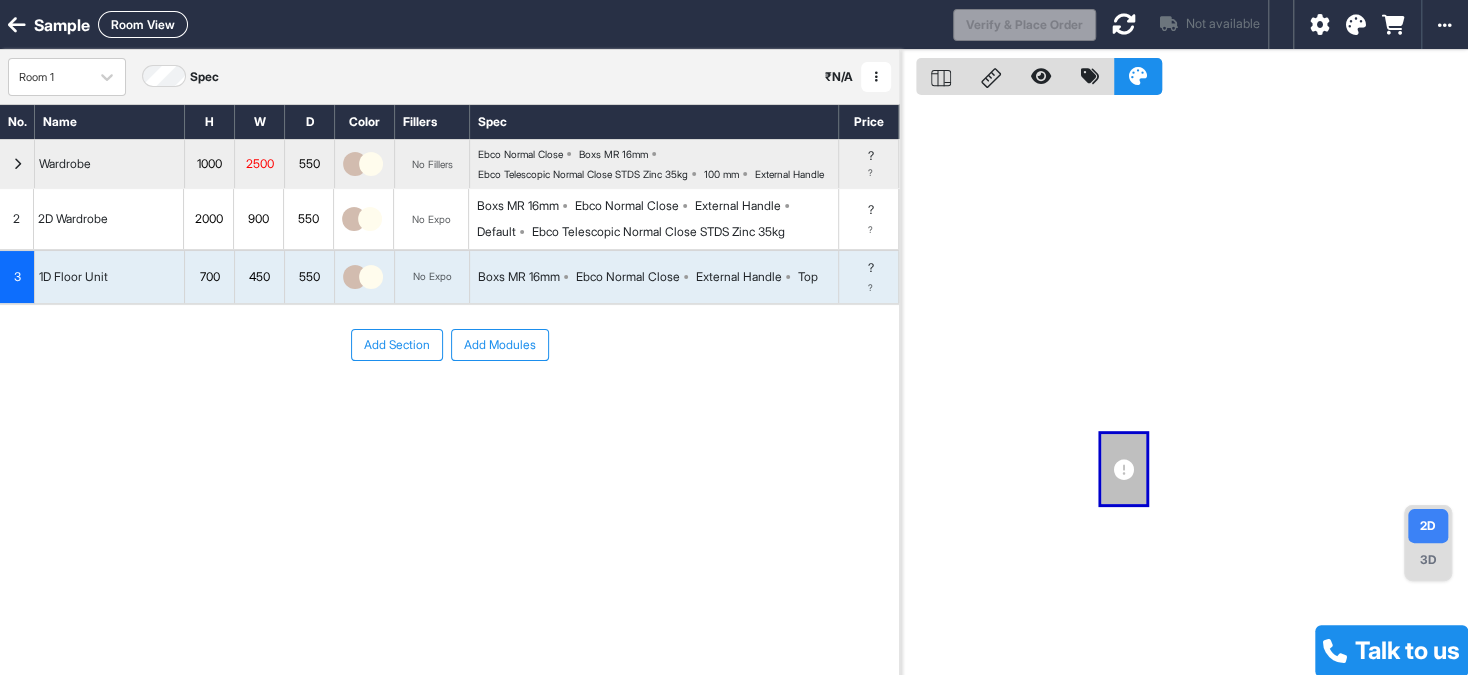 click on "3D" at bounding box center (1428, 560) 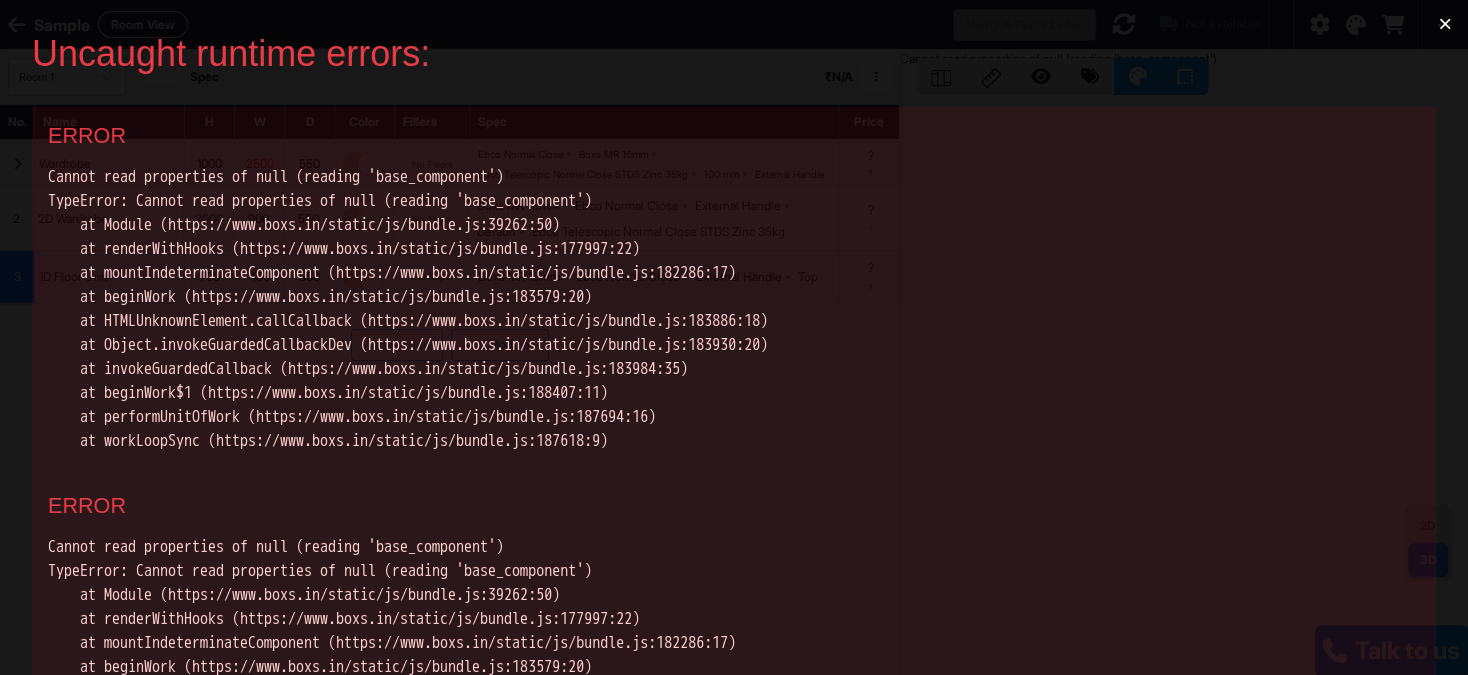 scroll, scrollTop: 0, scrollLeft: 0, axis: both 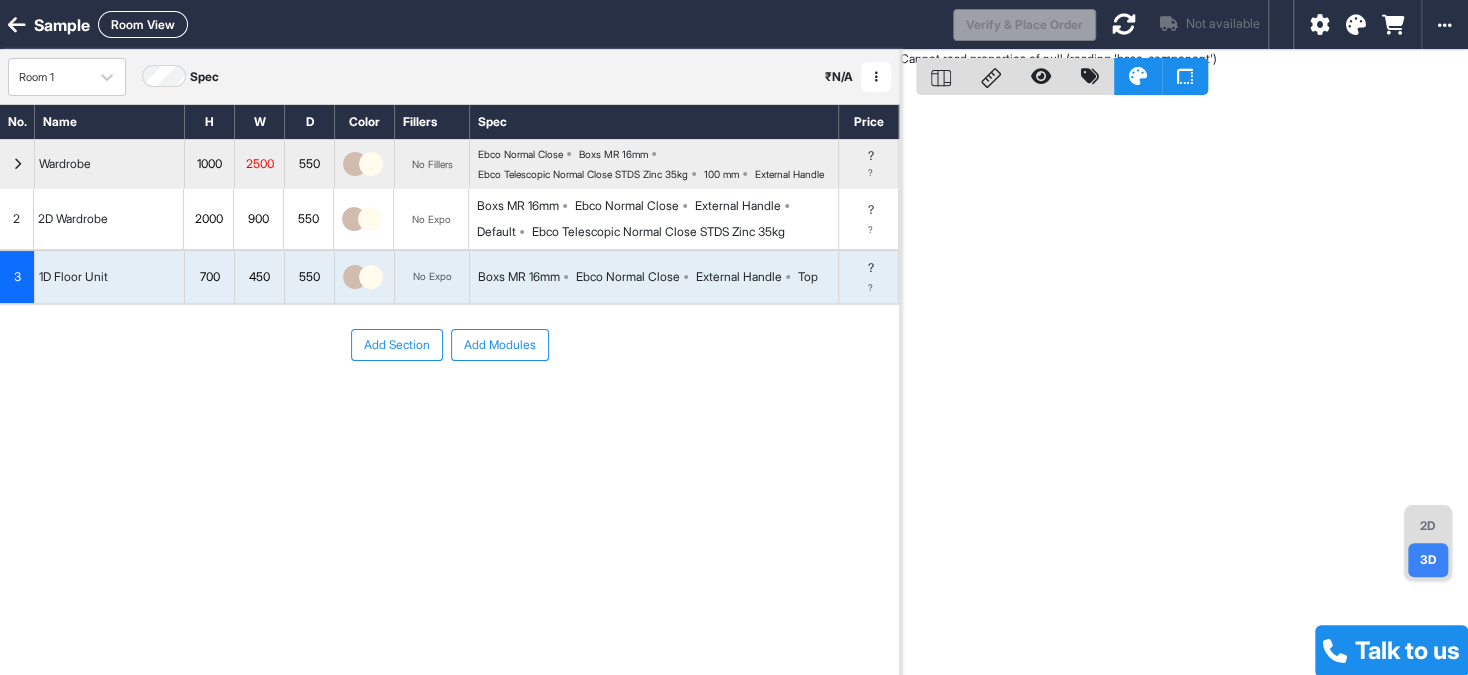 click on "2" at bounding box center [16, 219] 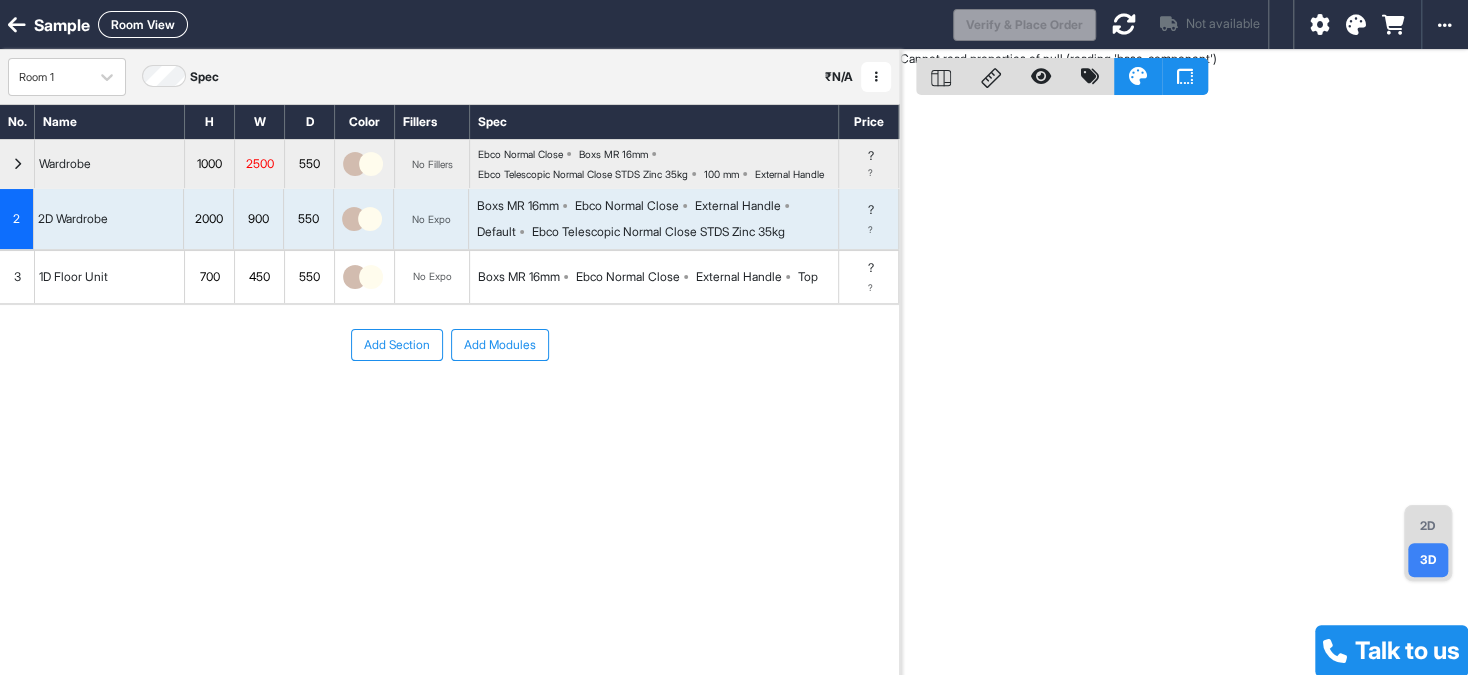 click on "2D" at bounding box center (1428, 526) 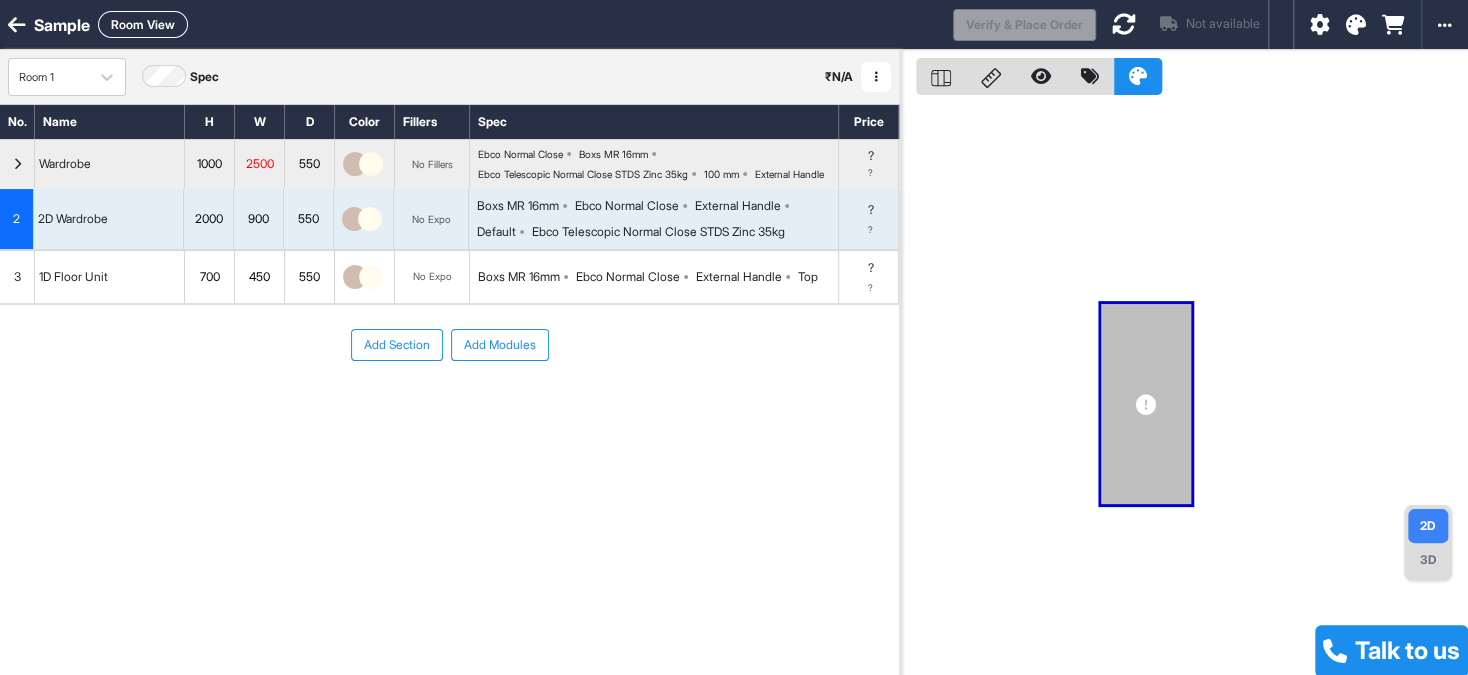 click on "3D" at bounding box center [1428, 560] 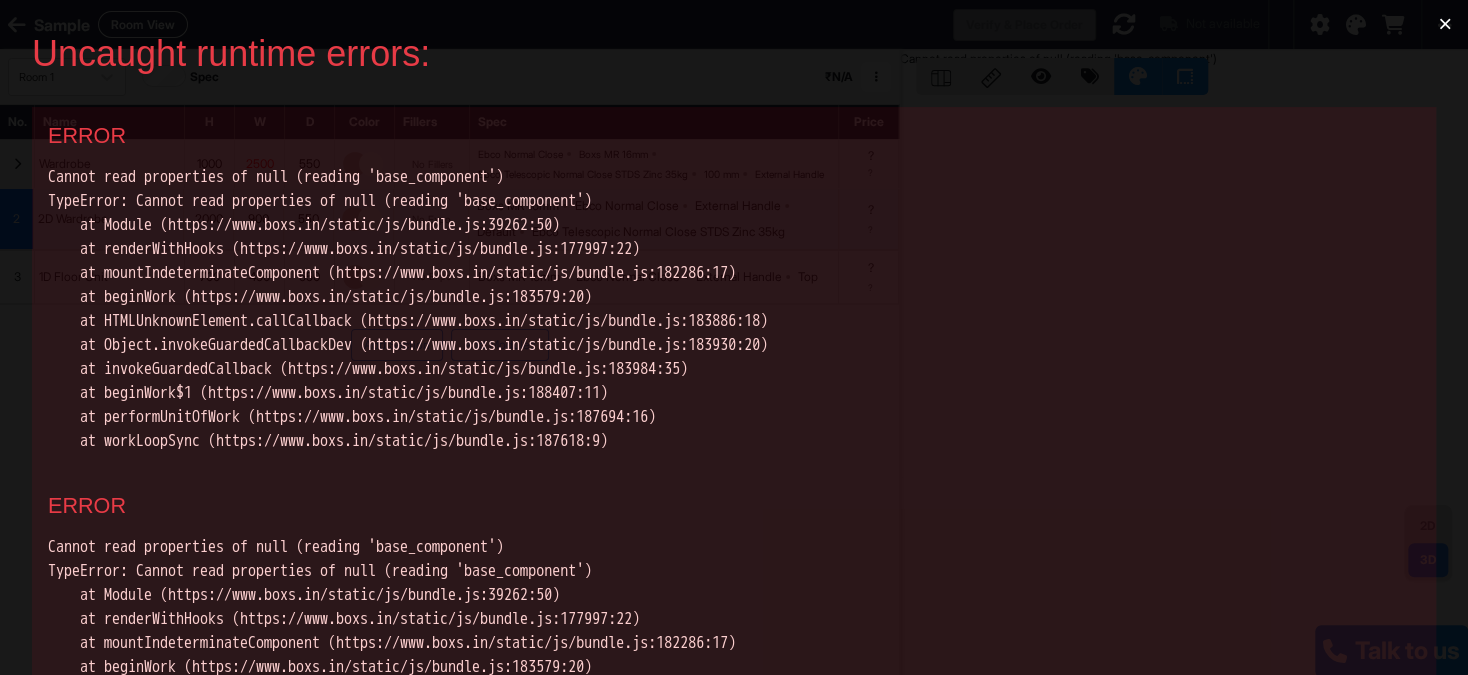 scroll, scrollTop: 0, scrollLeft: 0, axis: both 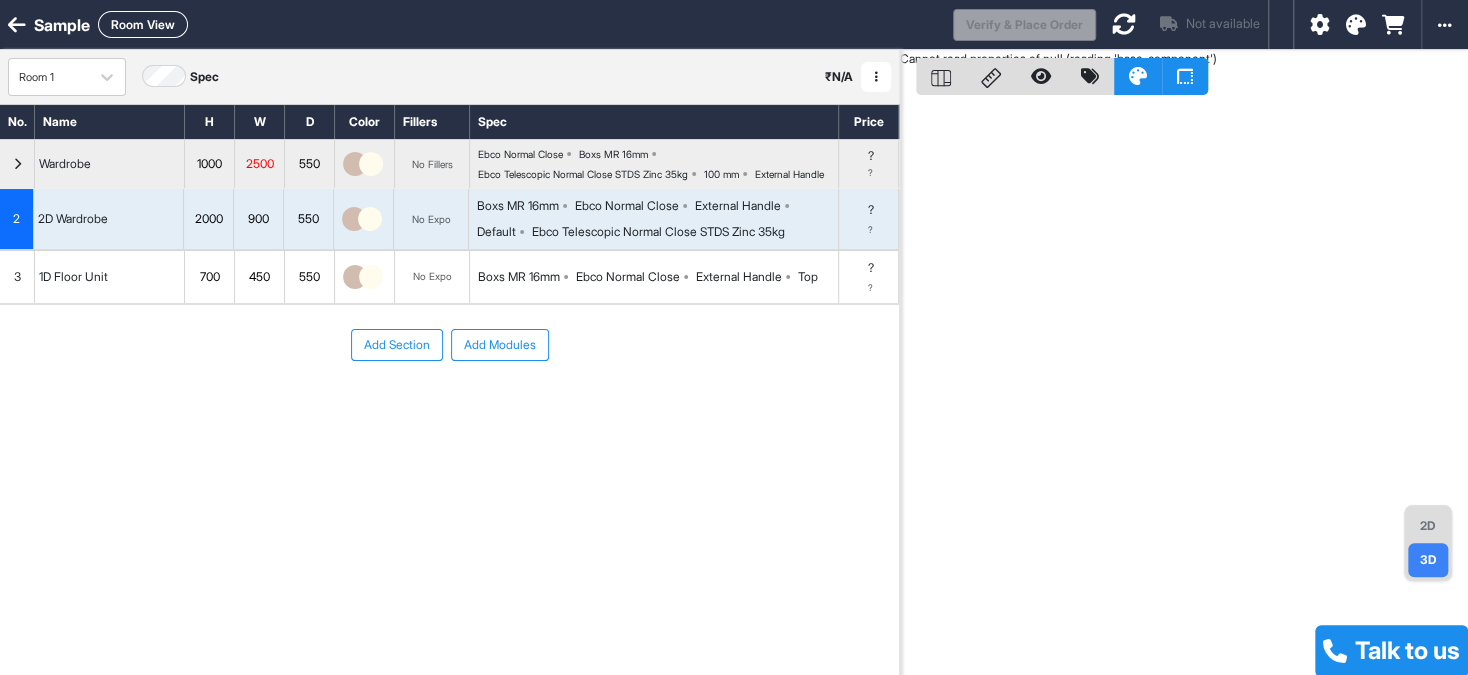 click at bounding box center (17, 164) 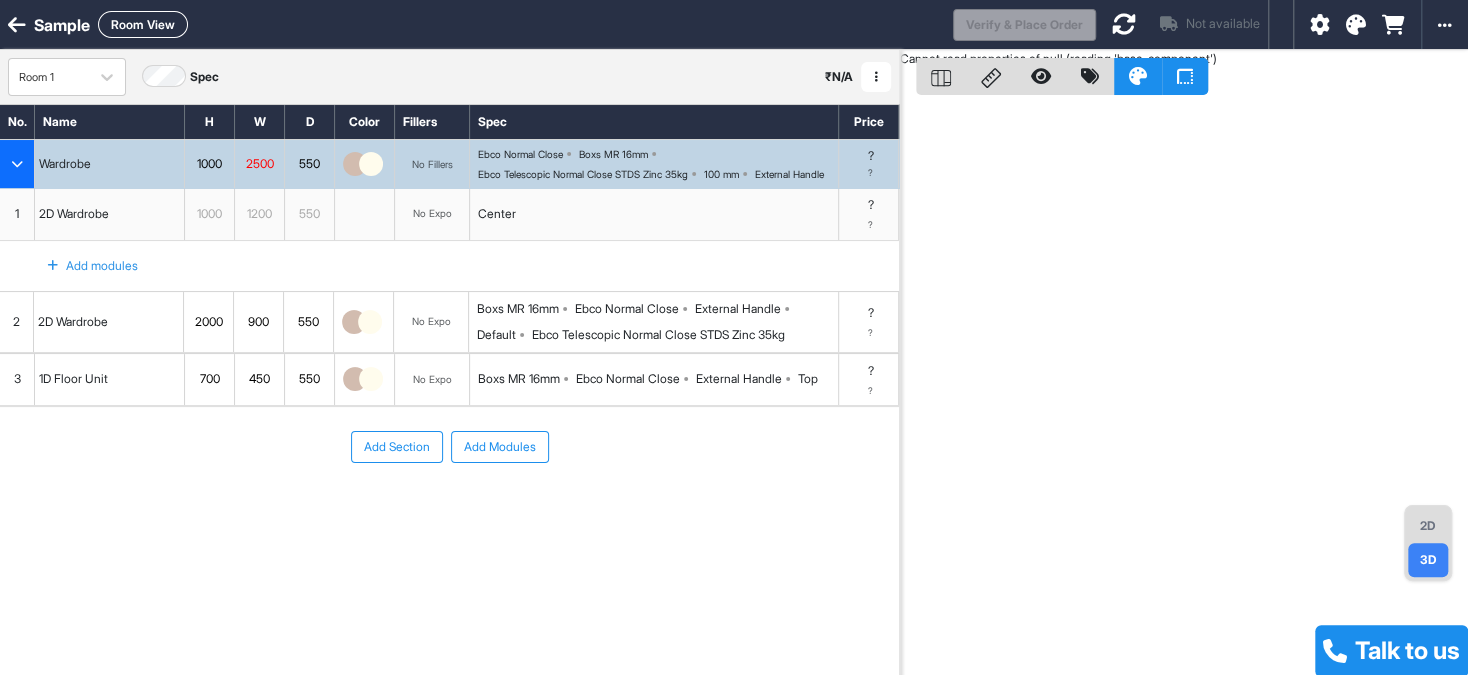 click at bounding box center [17, 164] 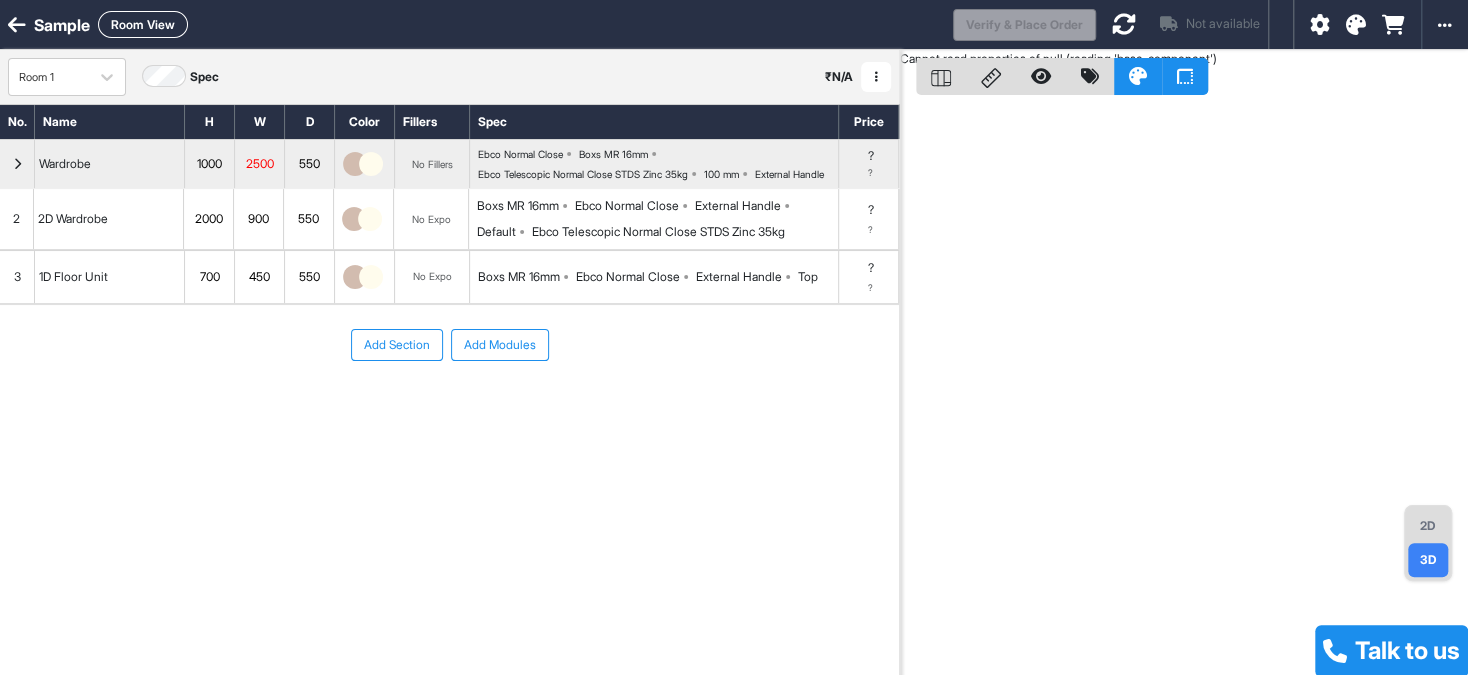 click at bounding box center [876, 77] 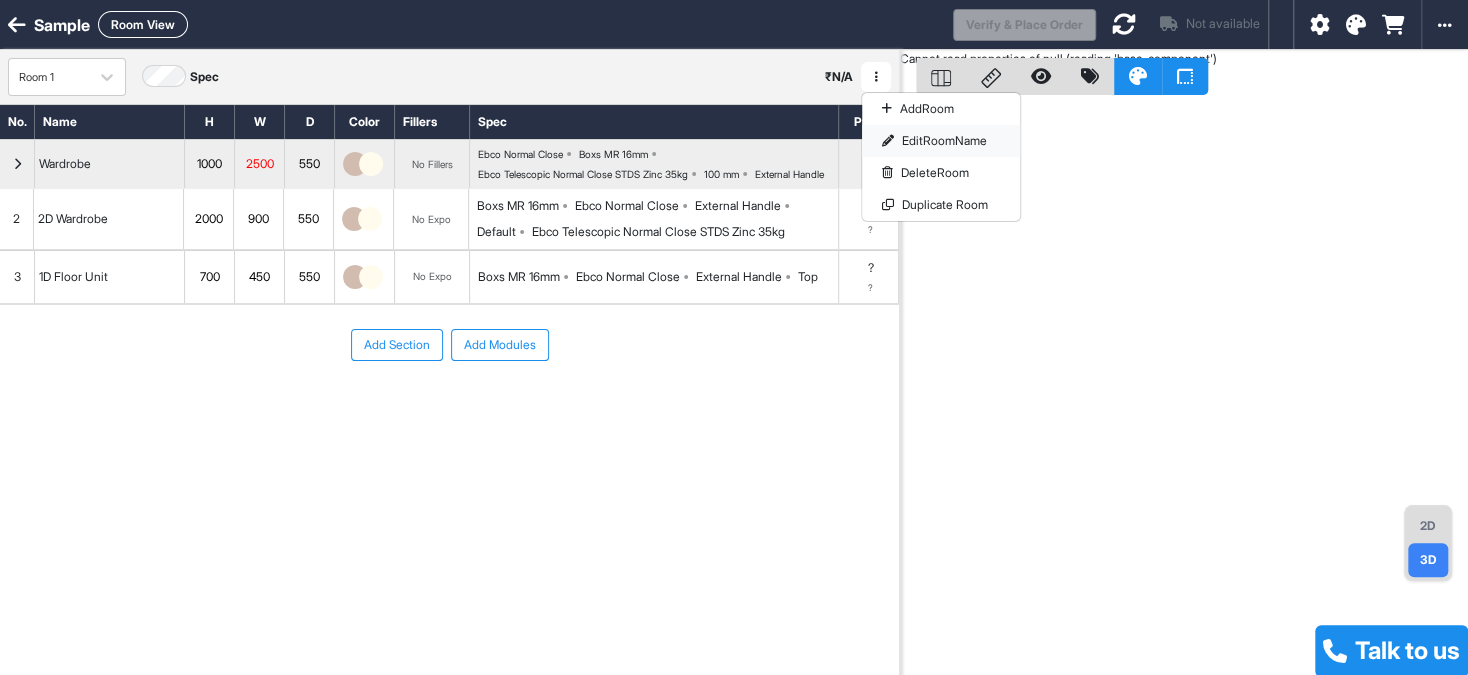 click on "Edit  Room  Name" at bounding box center [941, 141] 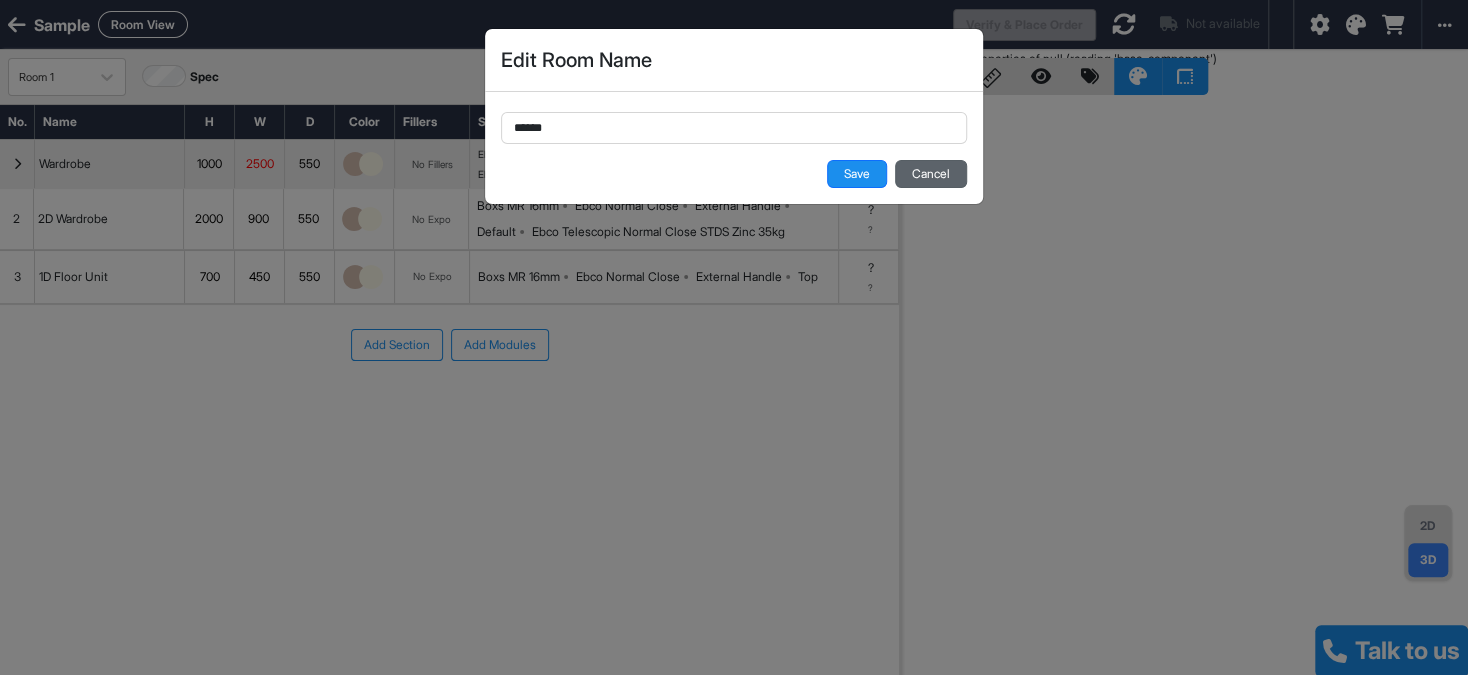 click on "Cancel" at bounding box center (931, 174) 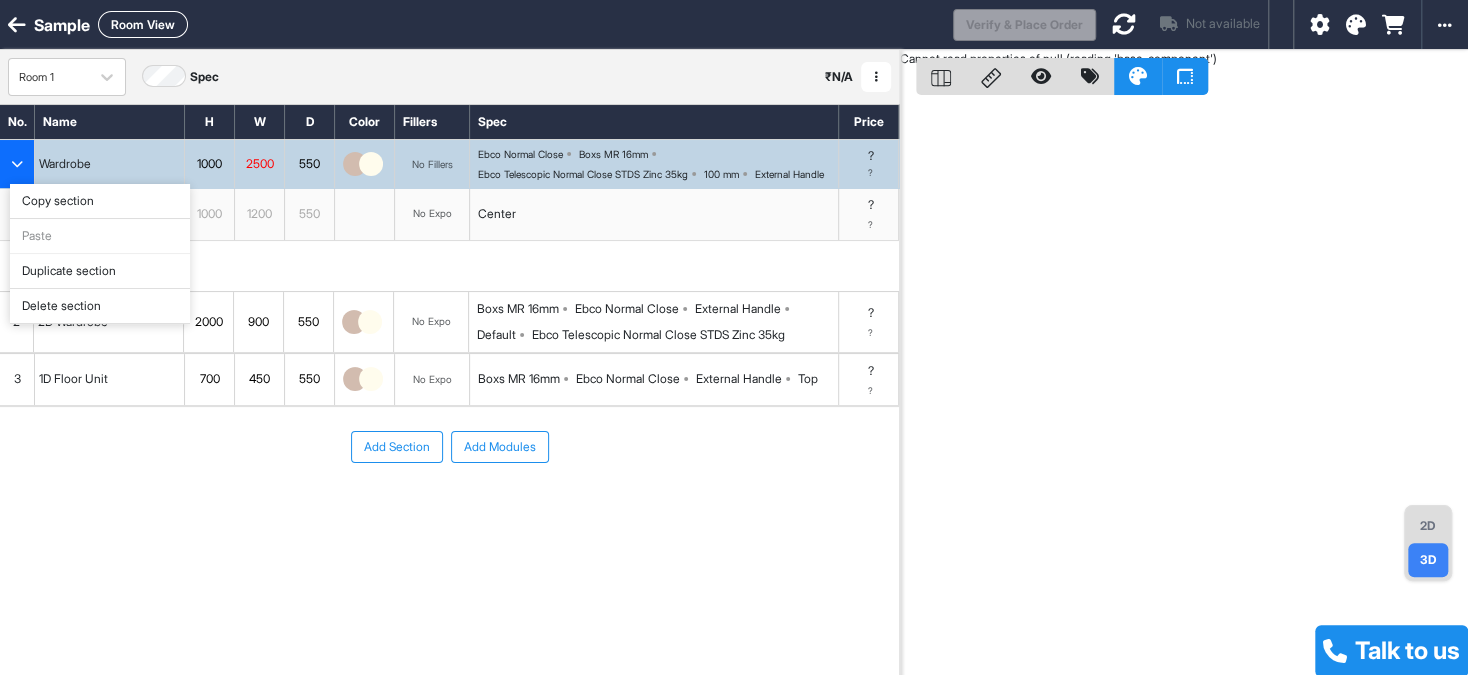 click on "Delete section" at bounding box center [100, 306] 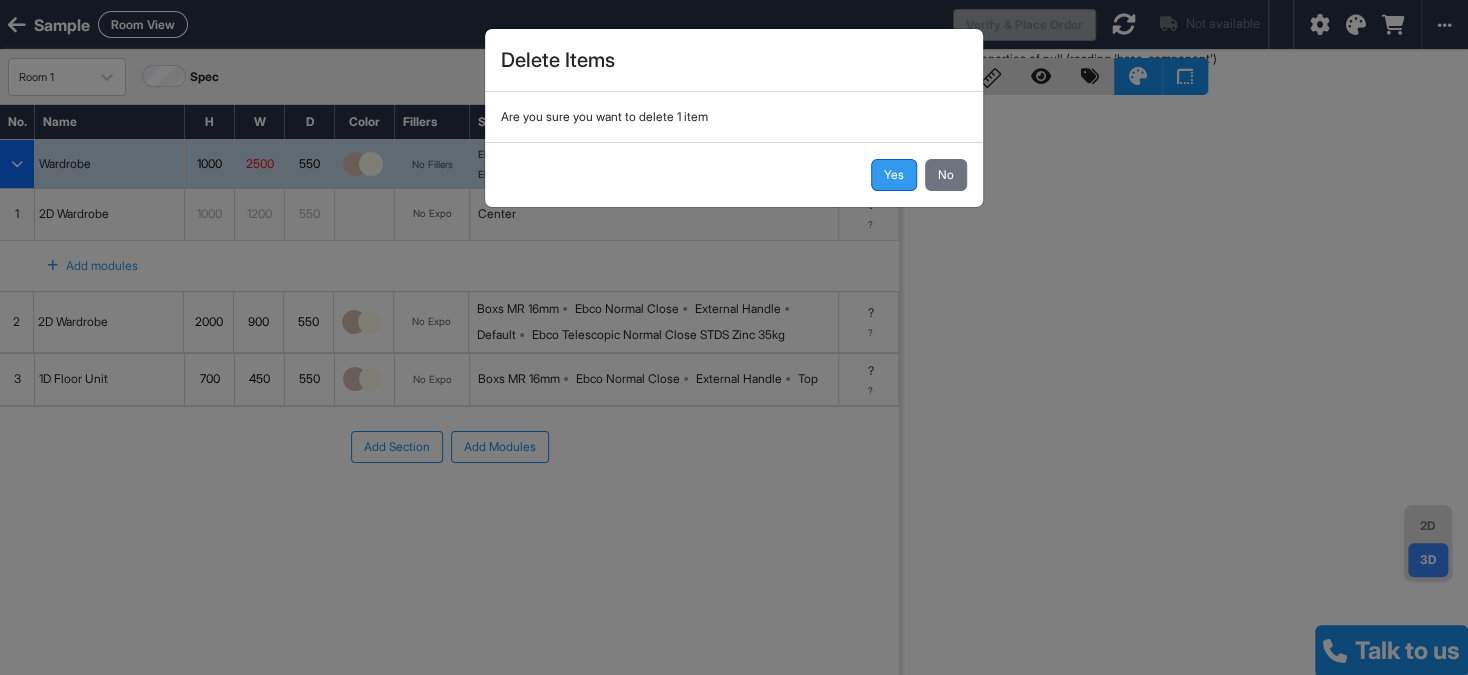 click on "Yes" at bounding box center (894, 175) 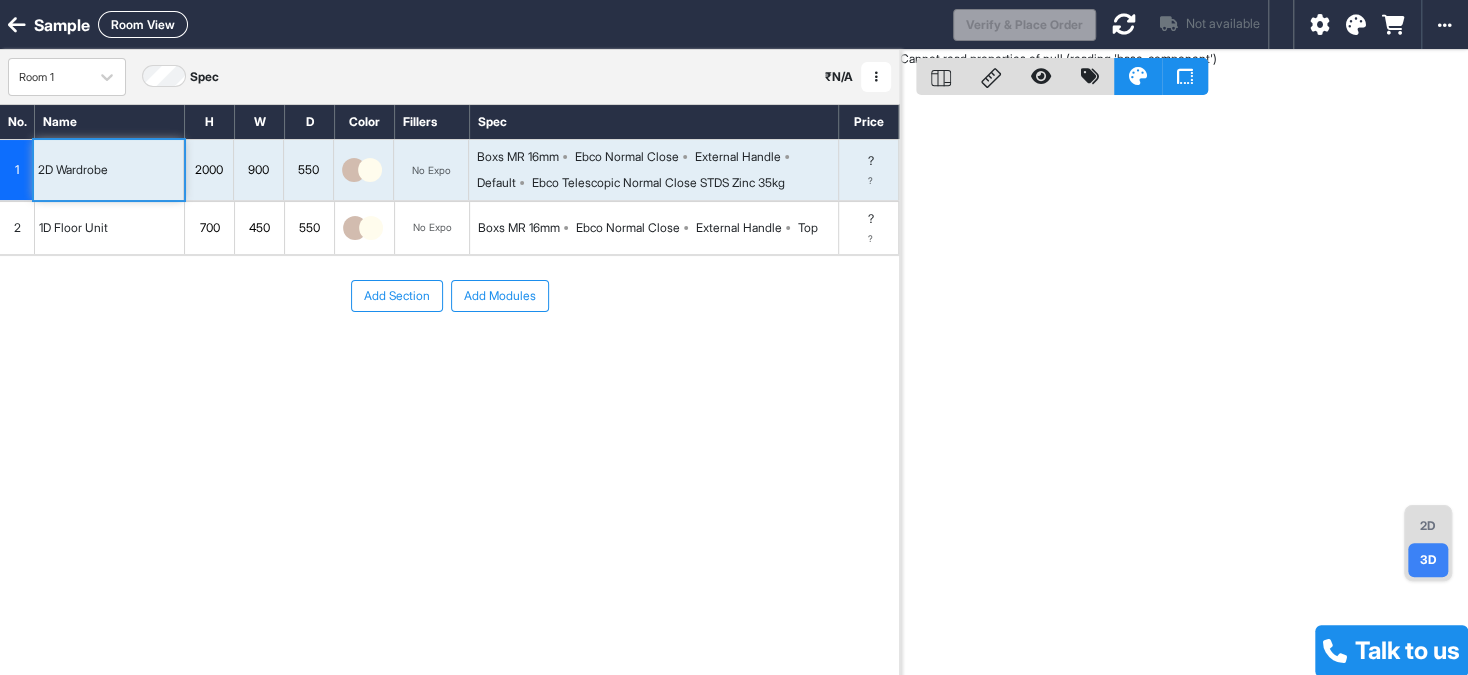 drag, startPoint x: 167, startPoint y: 270, endPoint x: 133, endPoint y: 268, distance: 34.058773 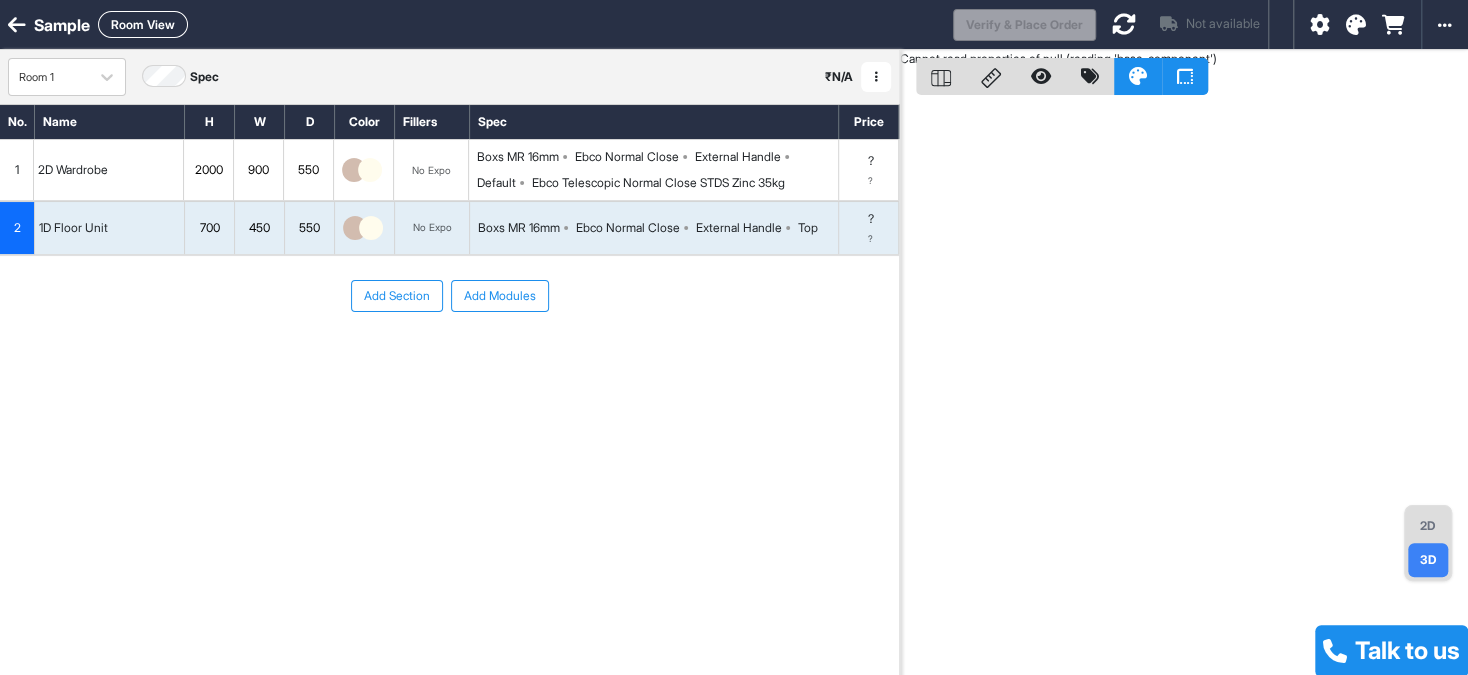drag, startPoint x: 22, startPoint y: 230, endPoint x: 550, endPoint y: 362, distance: 544.24994 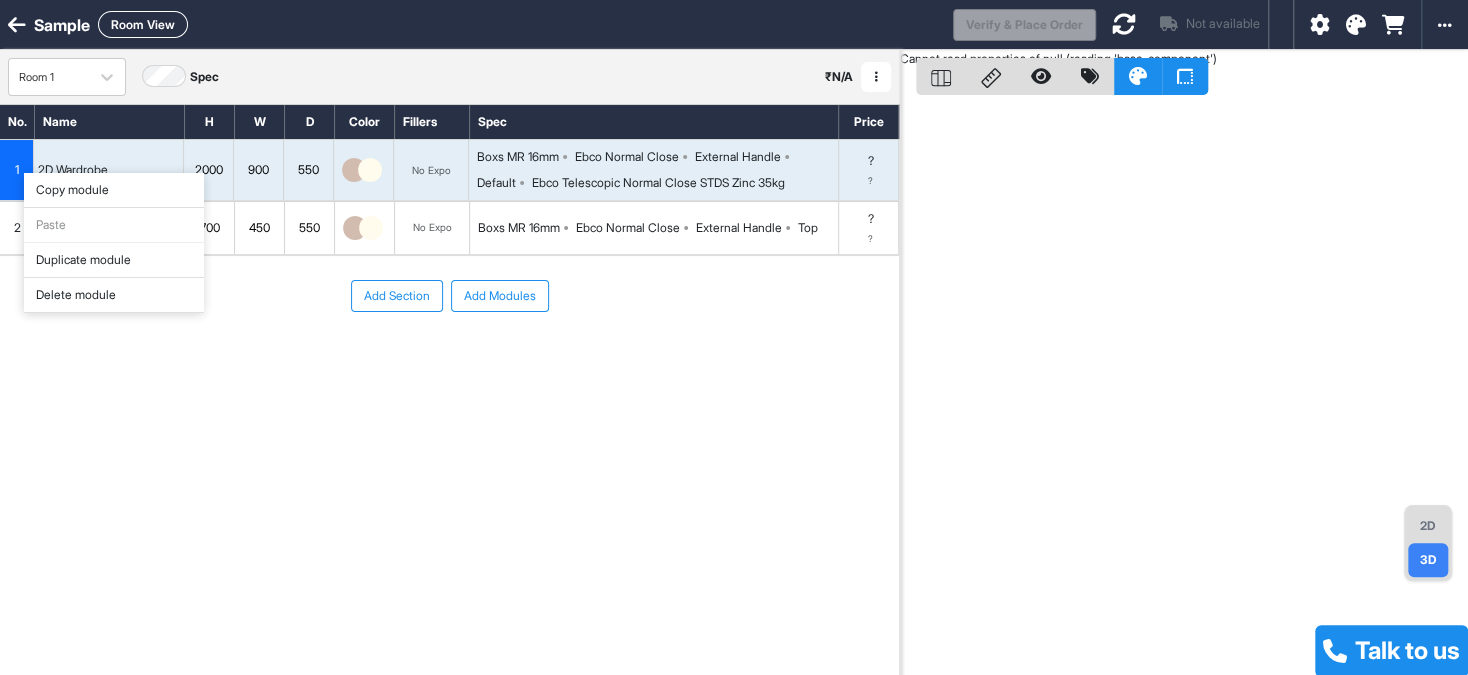 click on "Delete module" at bounding box center [114, 295] 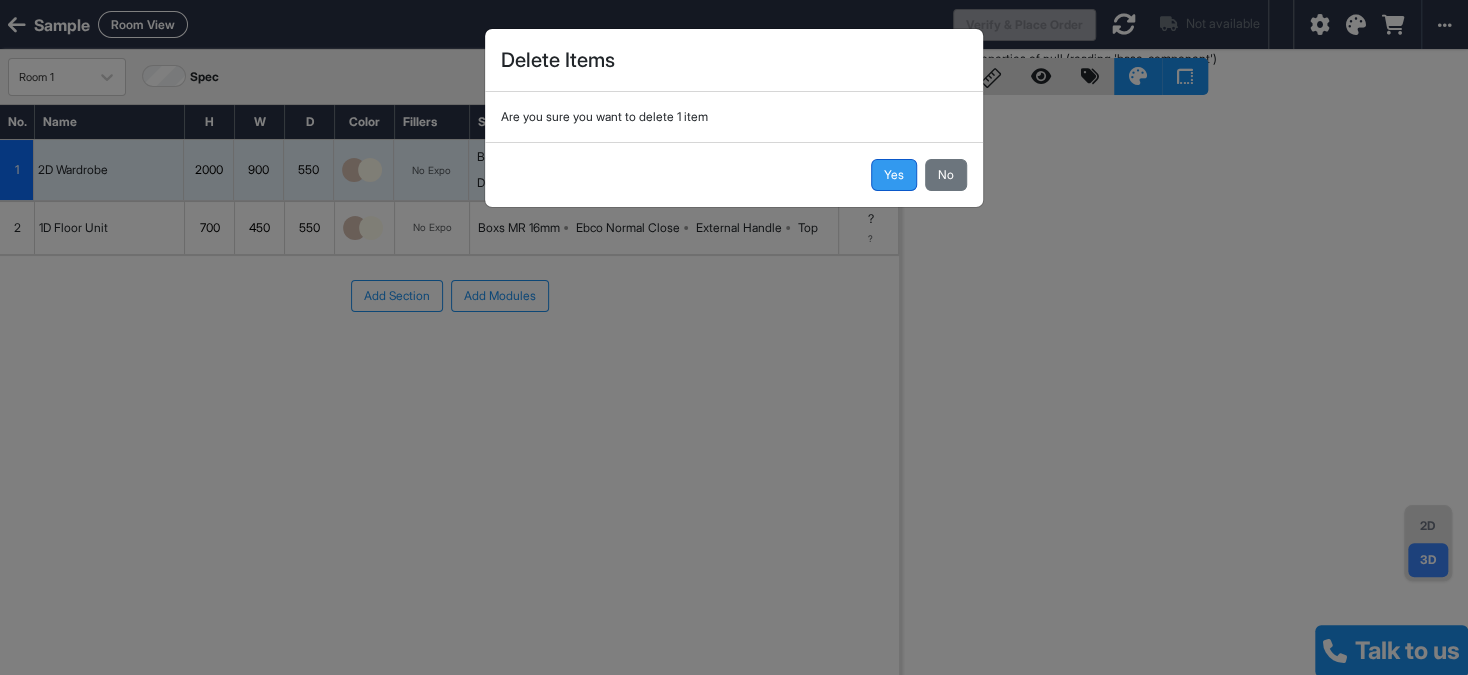 click on "Yes" at bounding box center [894, 175] 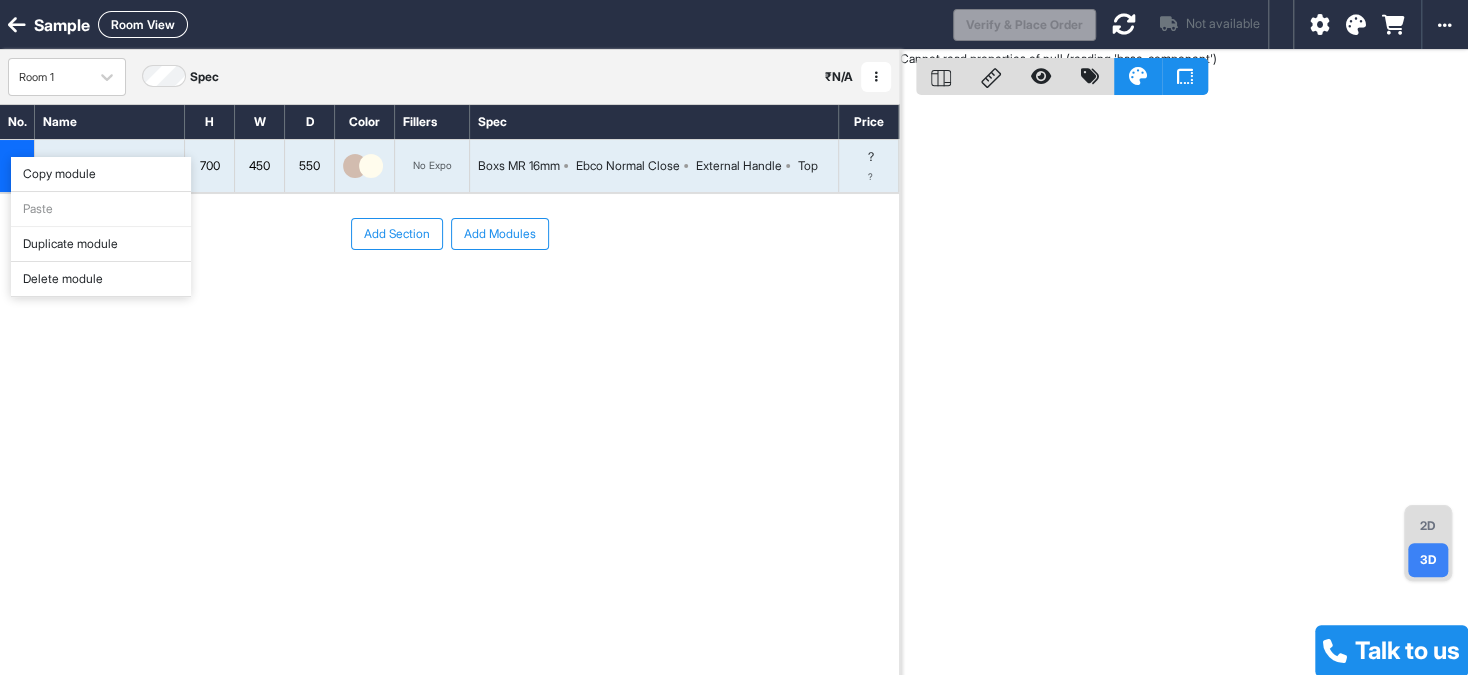 click on "Delete module" at bounding box center [101, 279] 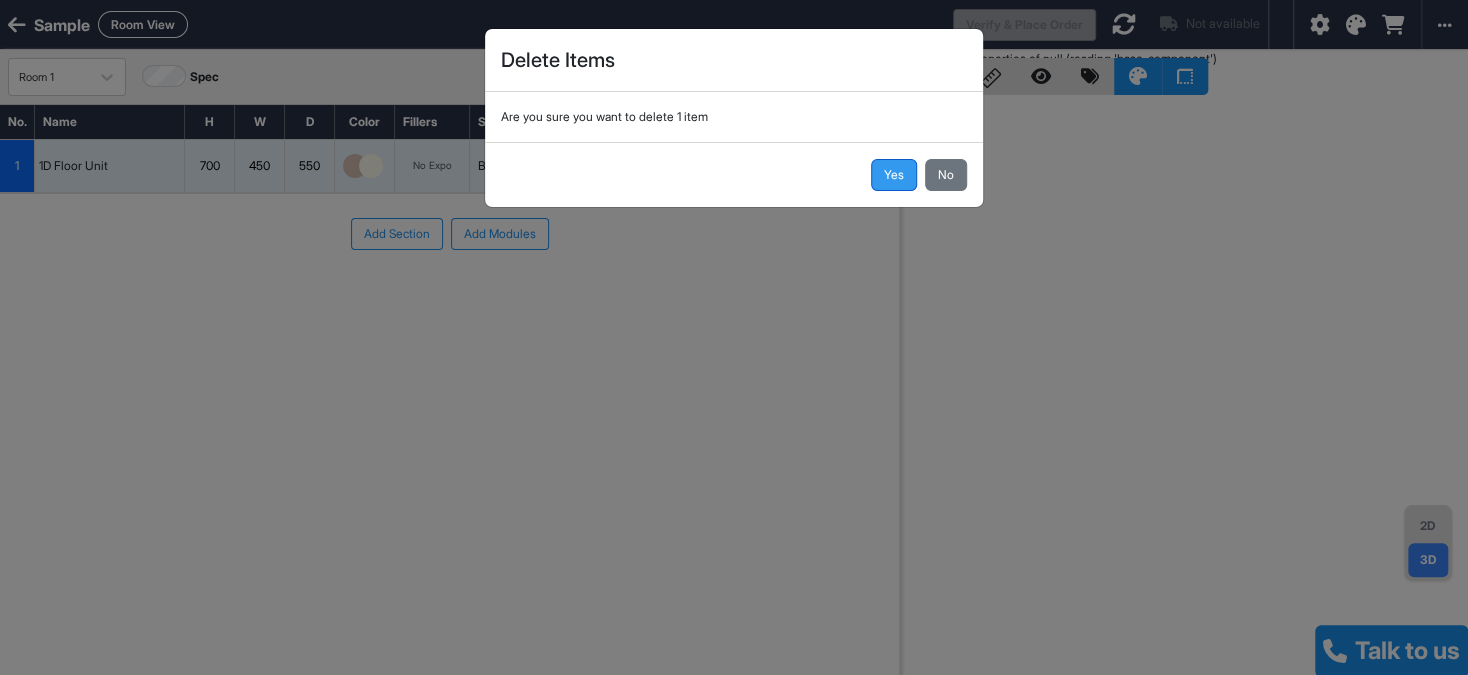 click on "Yes" at bounding box center (894, 175) 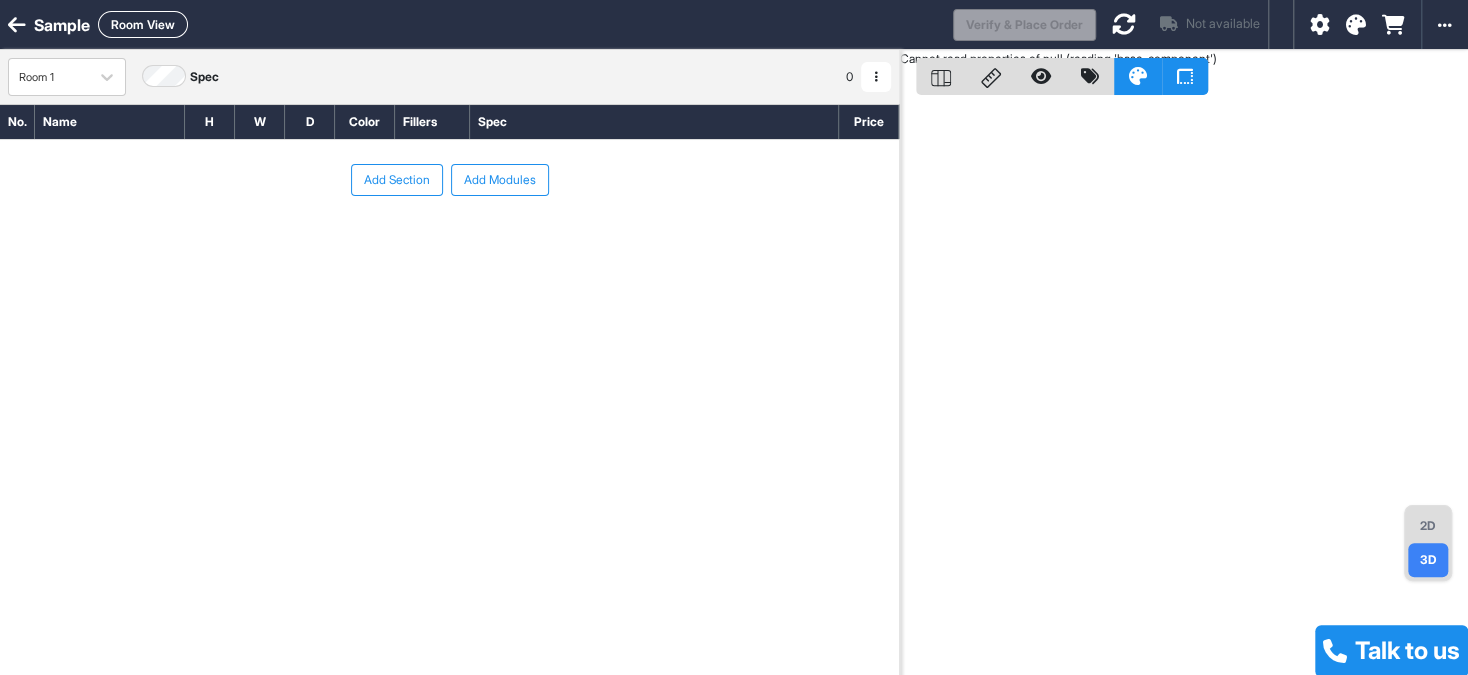 click on "Add Modules" at bounding box center [500, 180] 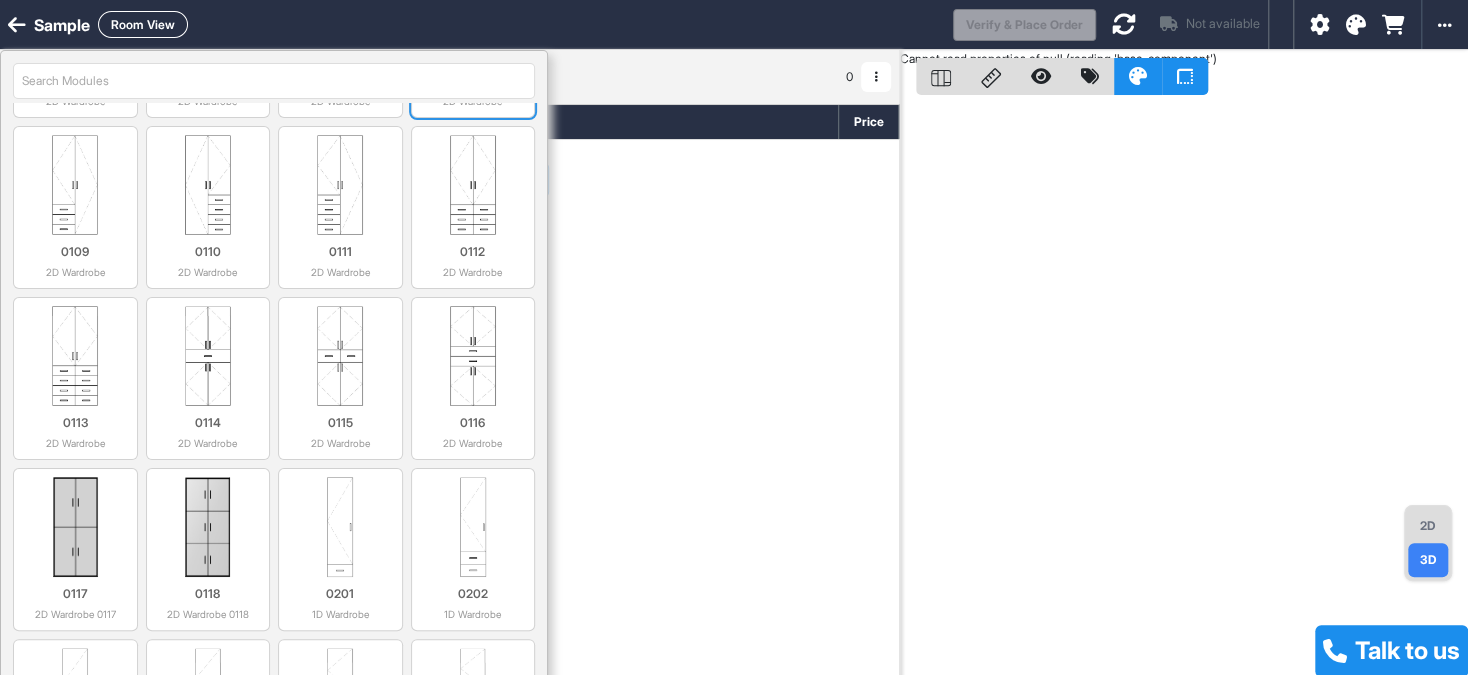 scroll, scrollTop: 400, scrollLeft: 0, axis: vertical 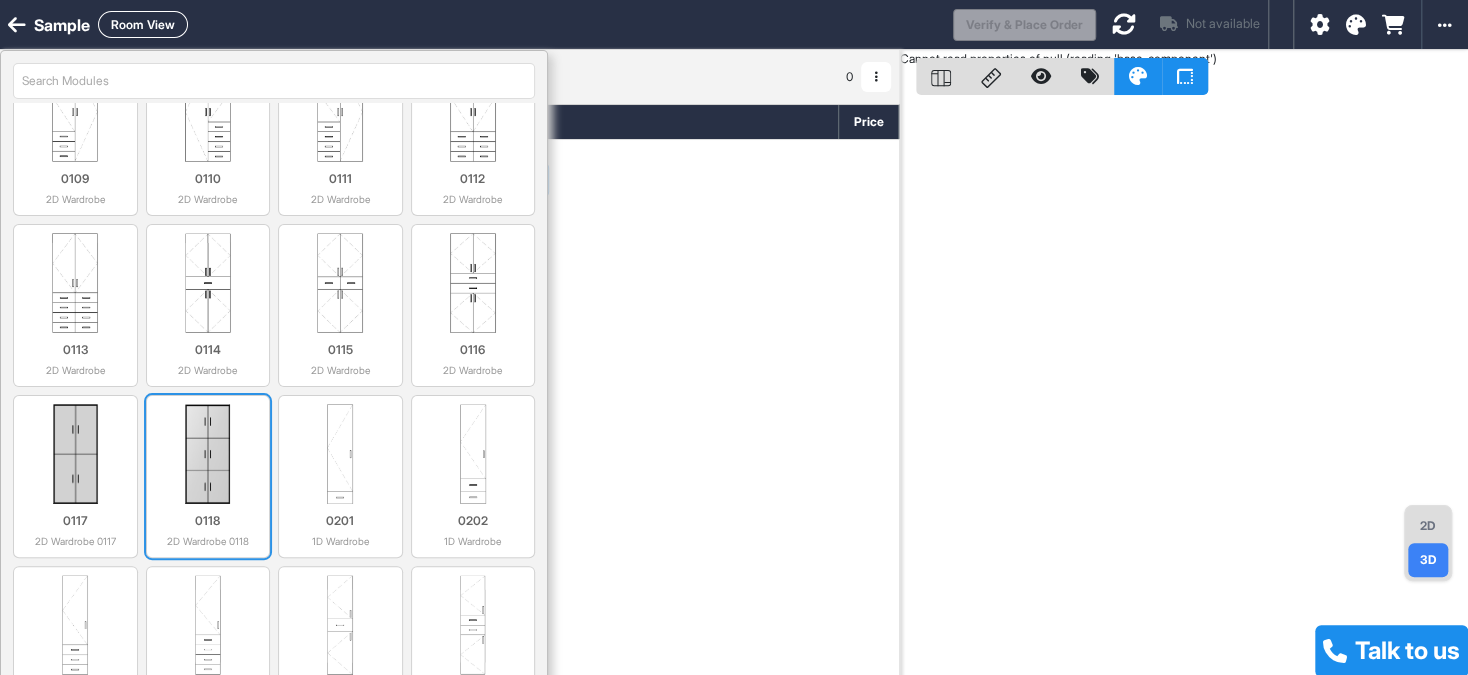 click at bounding box center [208, 454] 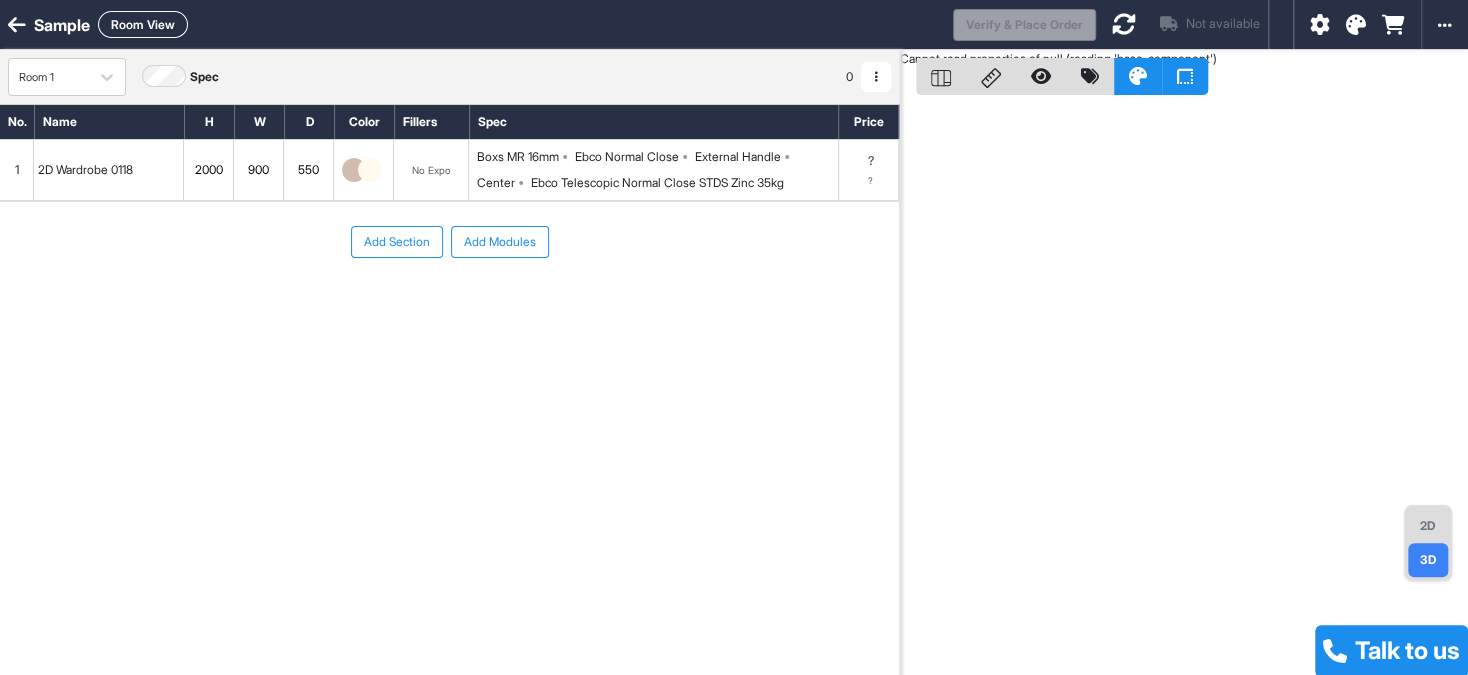 click on "1" at bounding box center [17, 170] 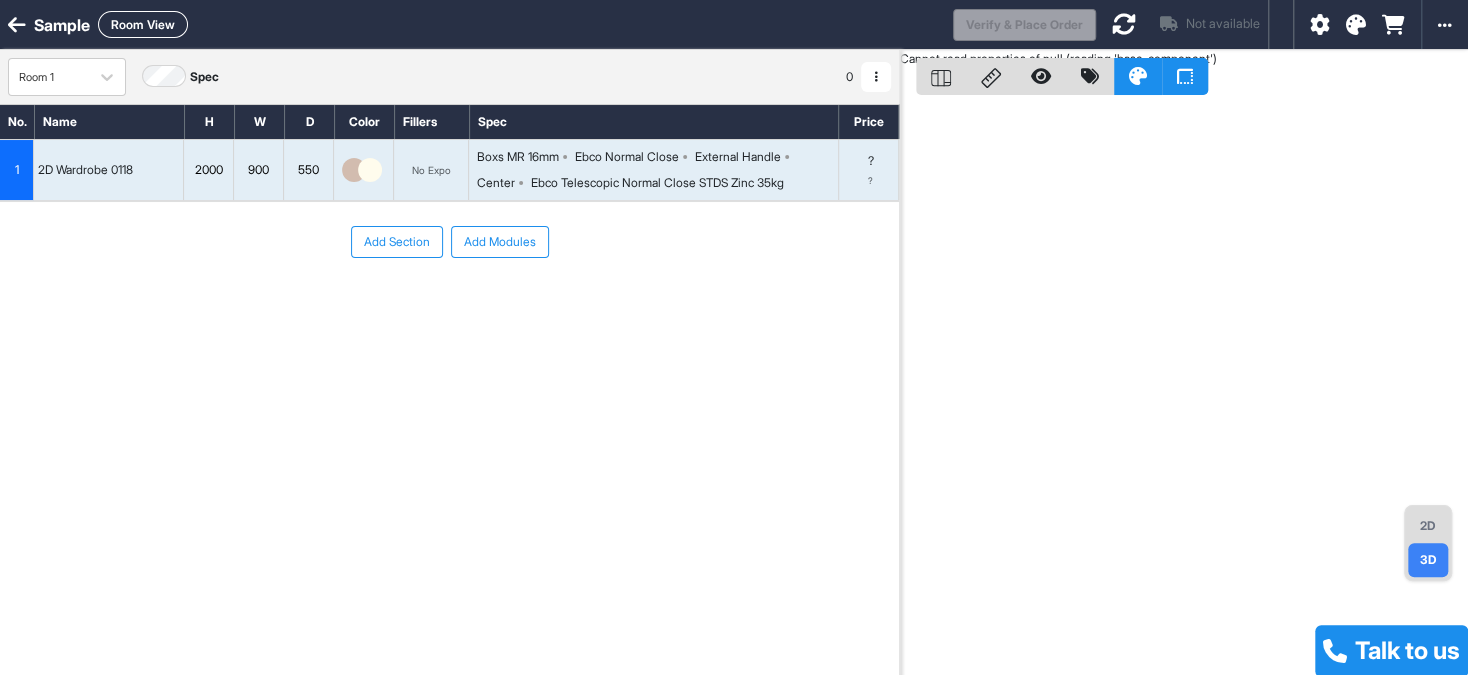 click on "2D" at bounding box center (1428, 526) 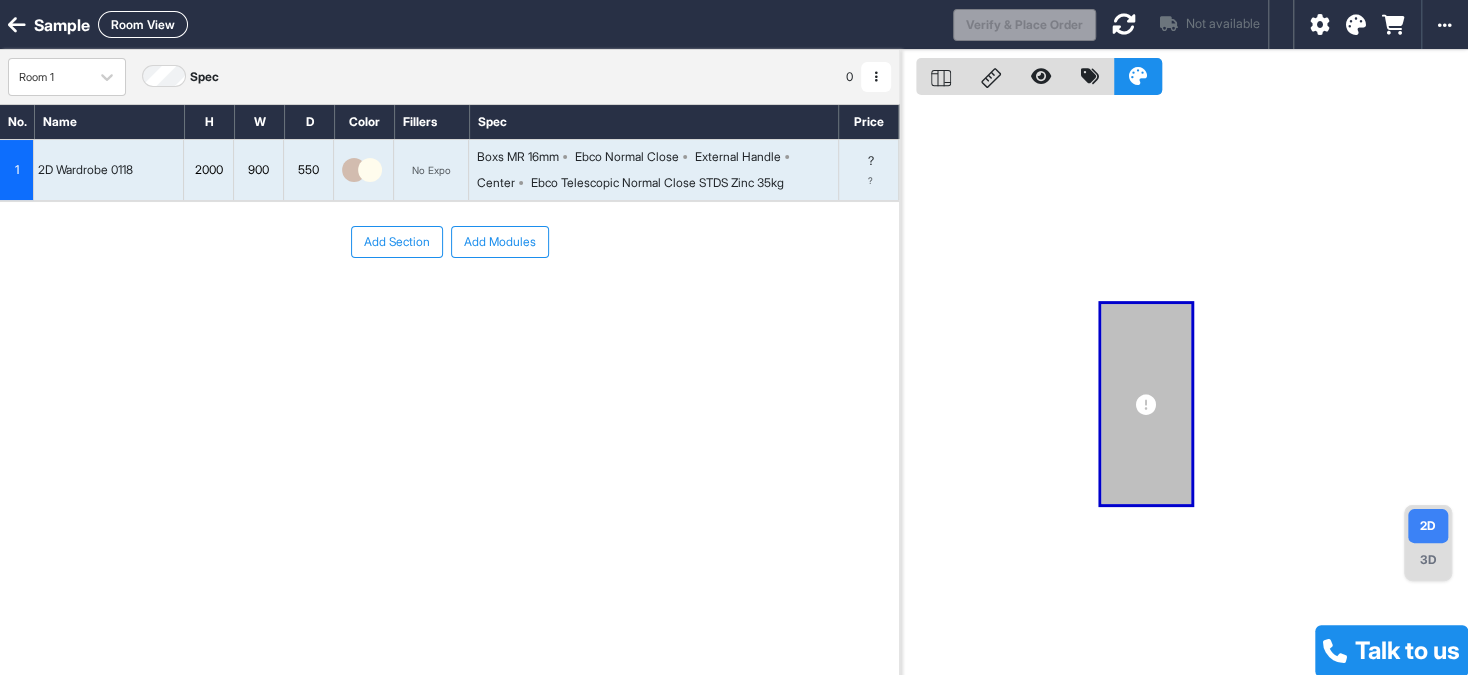 click on "3D" at bounding box center (1428, 560) 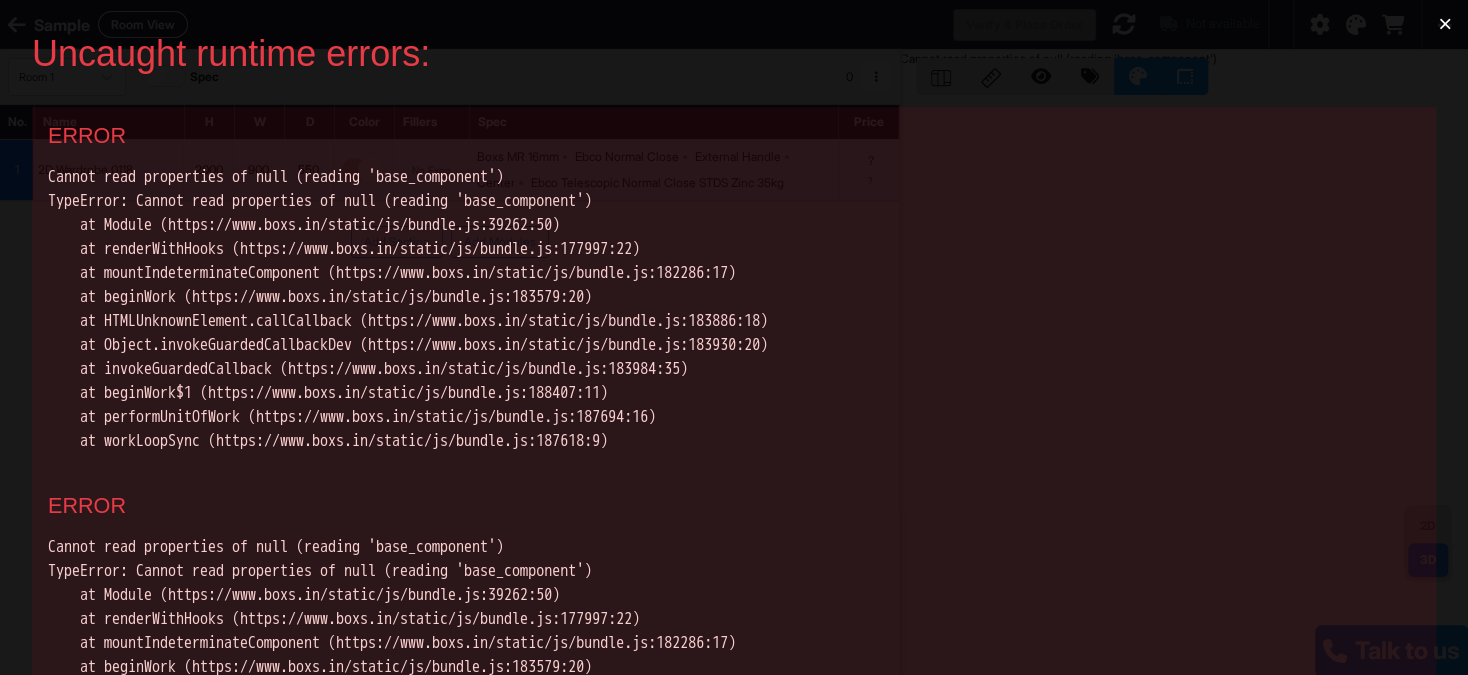 scroll, scrollTop: 0, scrollLeft: 0, axis: both 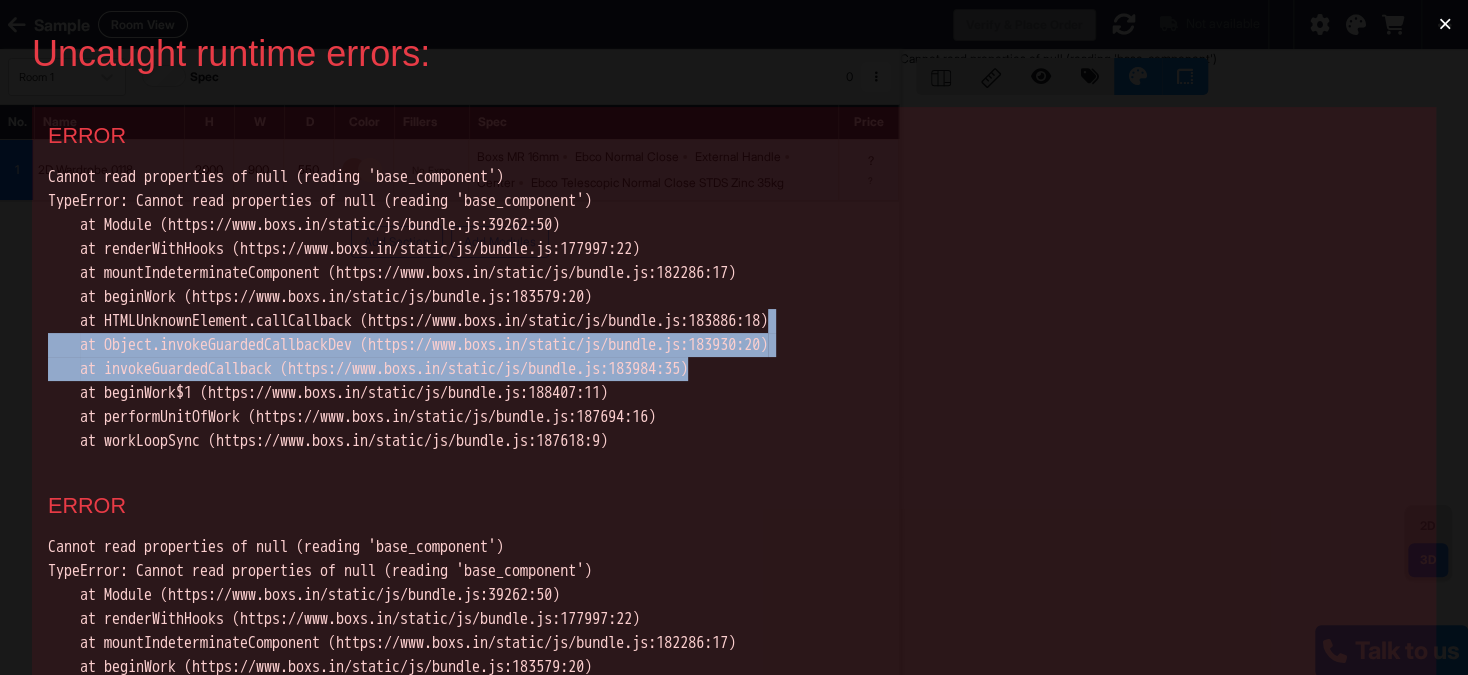 click on "Cannot read properties of null (reading 'base_component')
TypeError: Cannot read properties of null (reading 'base_component')
at Module (https://www.boxs.in/static/js/bundle.js:39262:50)
at renderWithHooks (https://www.boxs.in/static/js/bundle.js:177997:22)
at mountIndeterminateComponent (https://www.boxs.in/static/js/bundle.js:182286:17)
at beginWork (https://www.boxs.in/static/js/bundle.js:183579:20)
at HTMLUnknownElement.callCallback (https://www.boxs.in/static/js/bundle.js:183886:18)
at Object.invokeGuardedCallbackDev (https://www.boxs.in/static/js/bundle.js:183930:20)
at invokeGuardedCallback (https://www.boxs.in/static/js/bundle.js:183984:35)
at beginWork$1 (https://www.boxs.in/static/js/bundle.js:188407:11)
at performUnitOfWork (https://www.boxs.in/static/js/bundle.js:187694:16)
at workLoopSync (https://www.boxs.in/static/js/bundle.js:187618:9)" at bounding box center [734, 309] 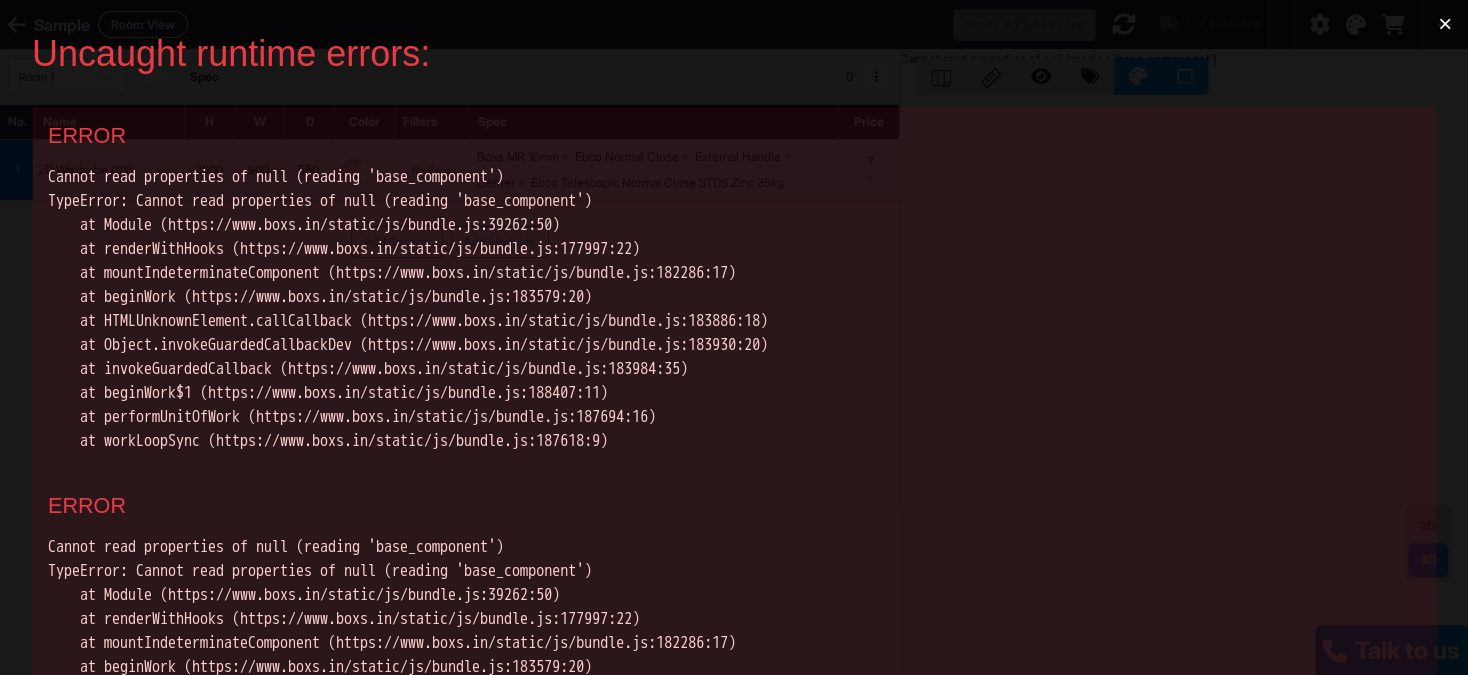 click on "Cannot read properties of null (reading 'base_component')
TypeError: Cannot read properties of null (reading 'base_component')
at Module (https://www.boxs.in/static/js/bundle.js:39262:50)
at renderWithHooks (https://www.boxs.in/static/js/bundle.js:177997:22)
at mountIndeterminateComponent (https://www.boxs.in/static/js/bundle.js:182286:17)
at beginWork (https://www.boxs.in/static/js/bundle.js:183579:20)
at HTMLUnknownElement.callCallback (https://www.boxs.in/static/js/bundle.js:183886:18)
at Object.invokeGuardedCallbackDev (https://www.boxs.in/static/js/bundle.js:183930:20)
at invokeGuardedCallback (https://www.boxs.in/static/js/bundle.js:183984:35)
at beginWork$1 (https://www.boxs.in/static/js/bundle.js:188407:11)
at performUnitOfWork (https://www.boxs.in/static/js/bundle.js:187694:16)
at workLoopSync (https://www.boxs.in/static/js/bundle.js:187618:9)" at bounding box center [734, 309] 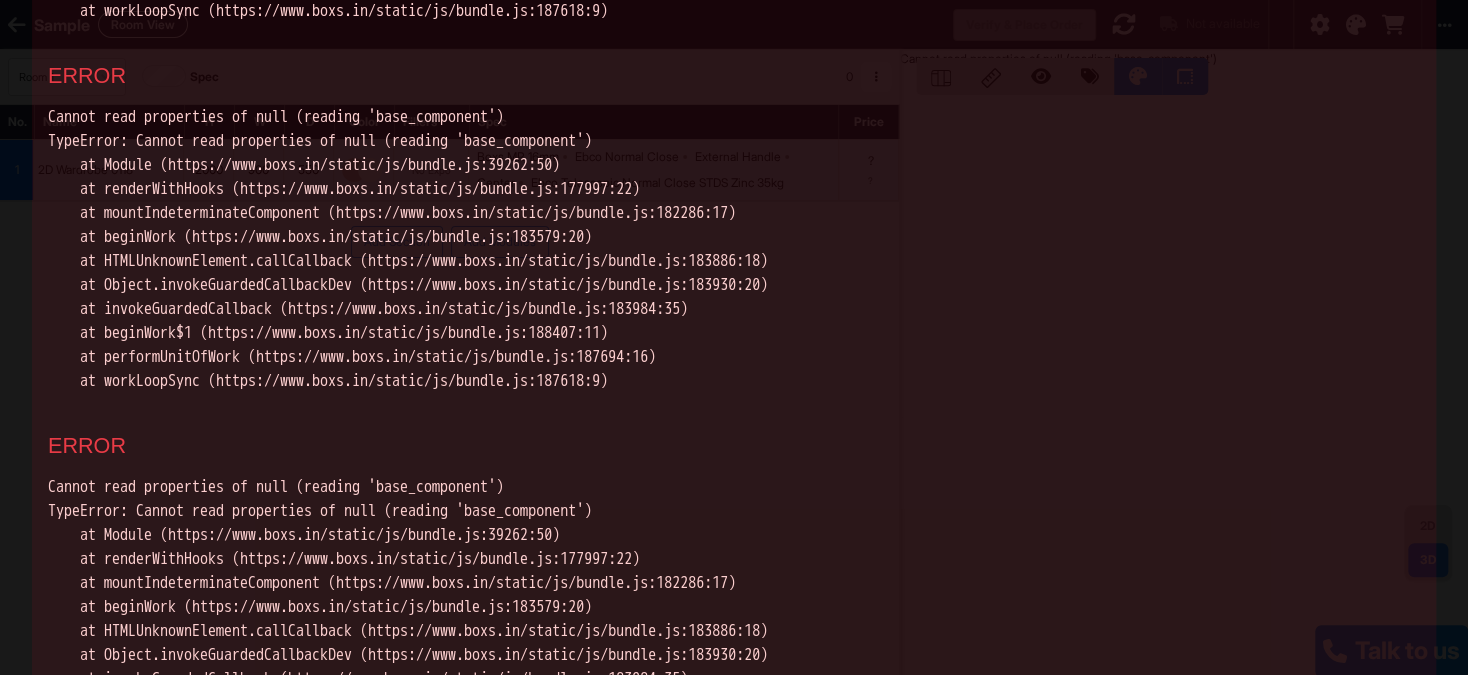 scroll, scrollTop: 0, scrollLeft: 0, axis: both 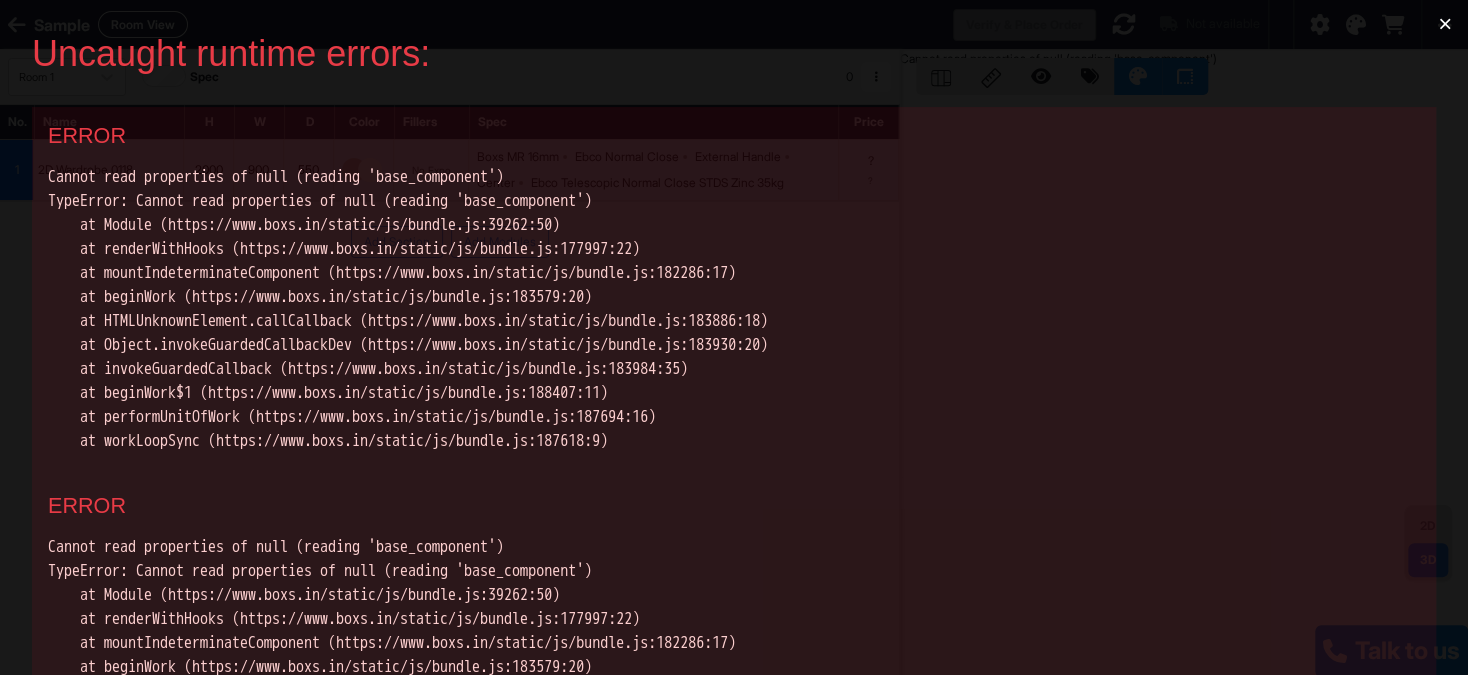click on "×" at bounding box center [1445, 24] 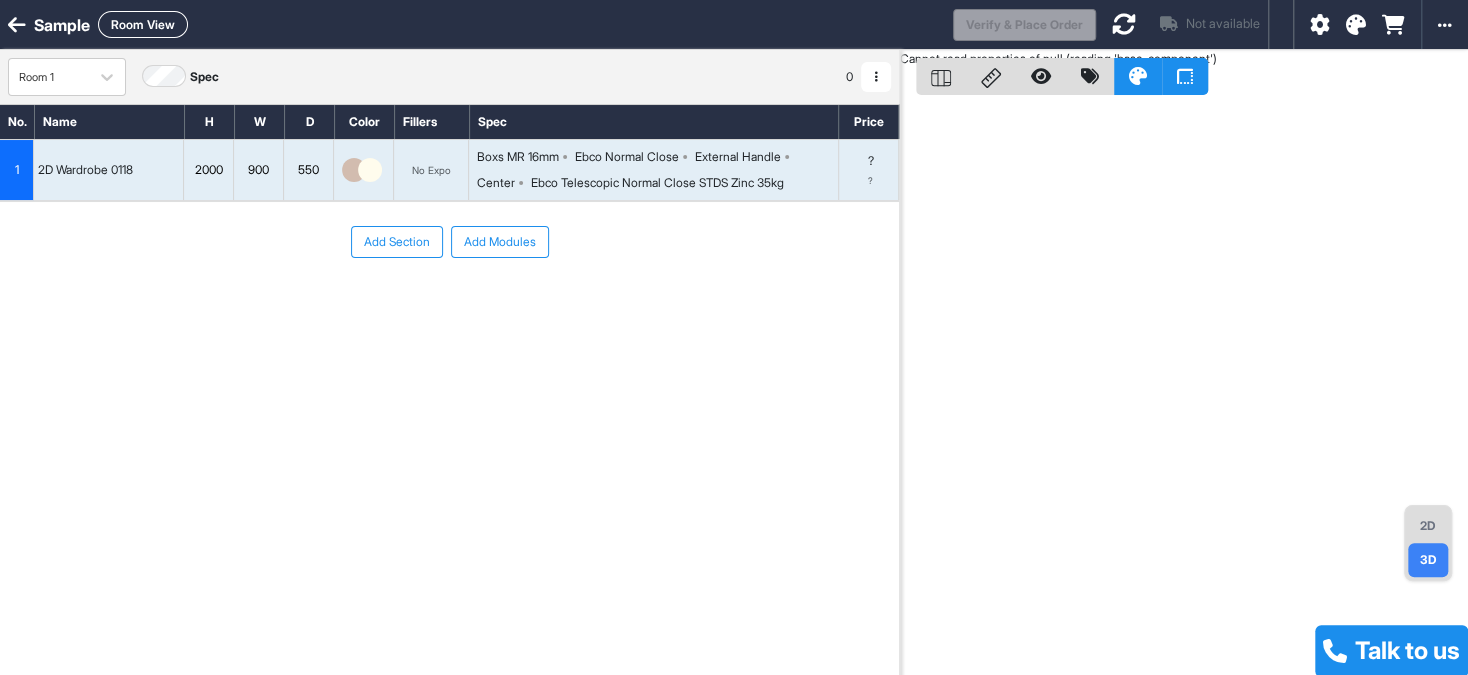 click at bounding box center (17, 25) 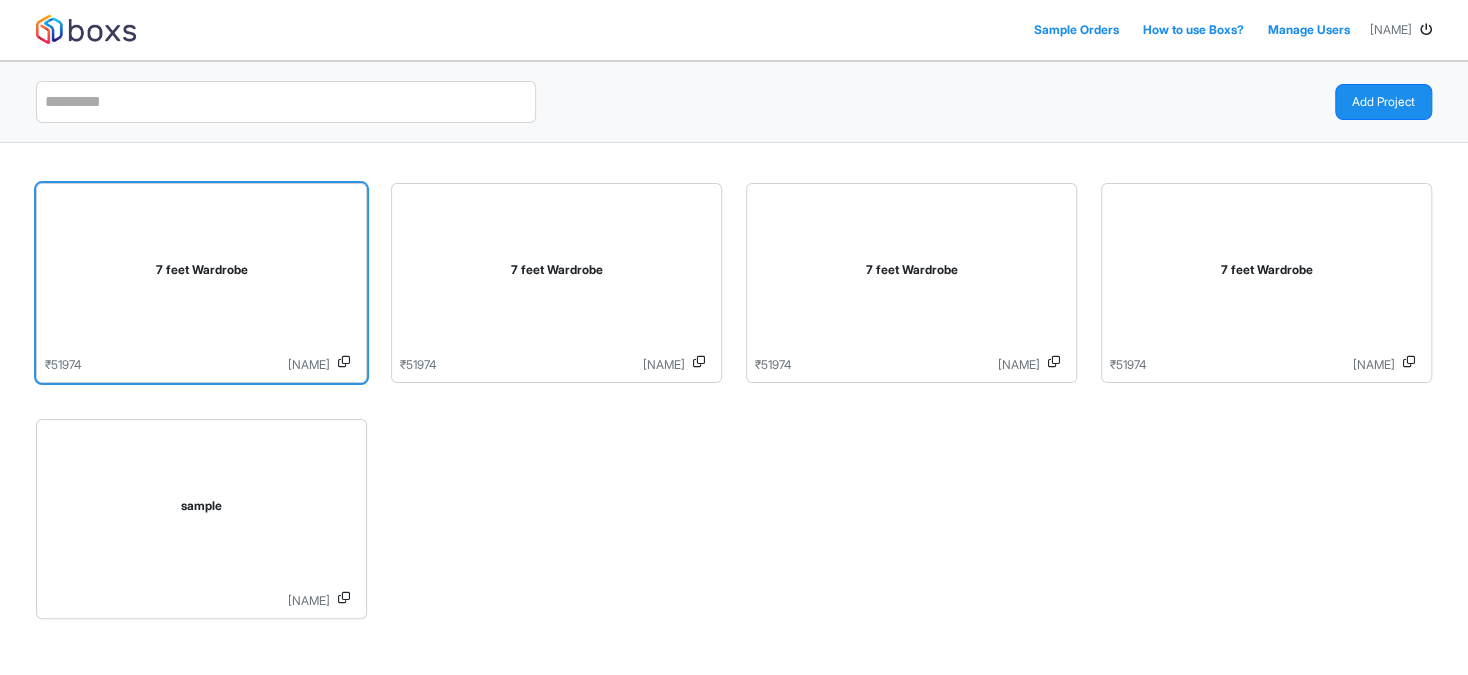 click on "7 feet Wardrobe" at bounding box center [201, 274] 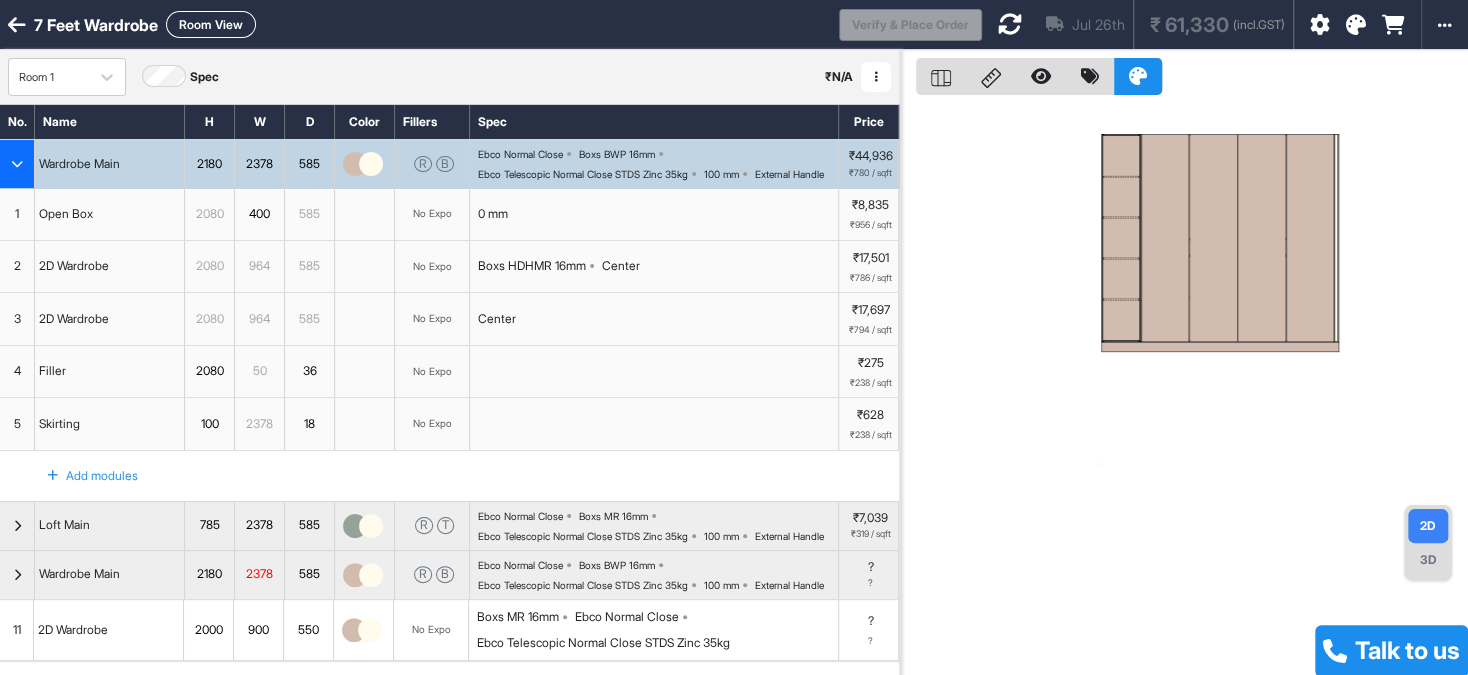 click on "3D" at bounding box center [1428, 560] 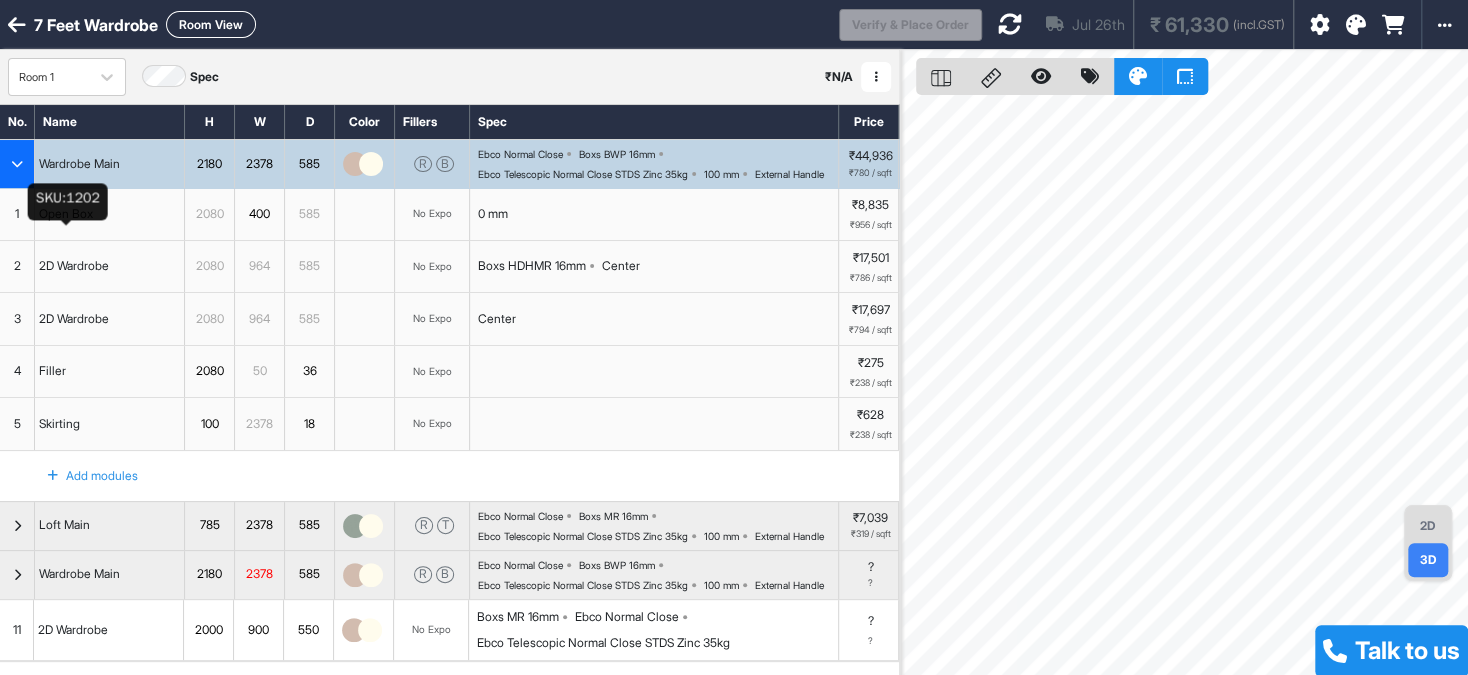 click on "1" at bounding box center [17, 214] 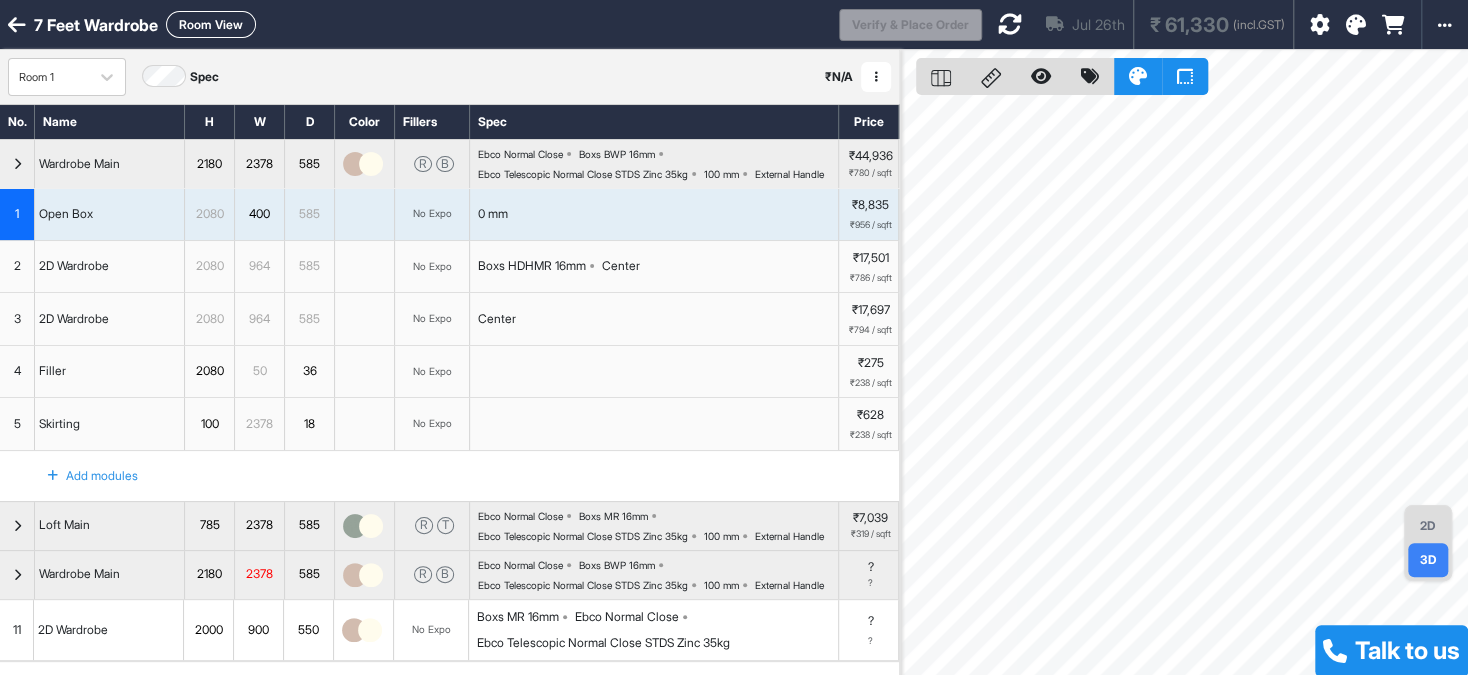 click on "2" at bounding box center (17, 267) 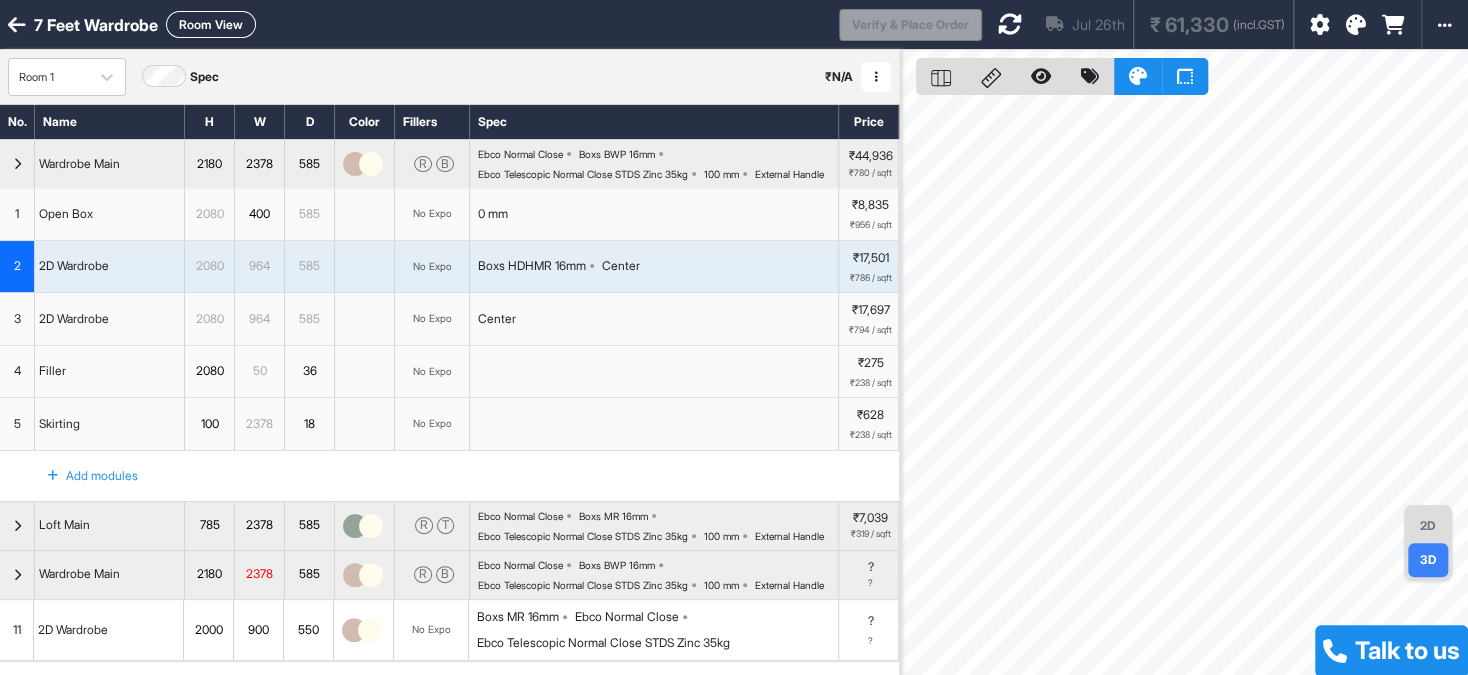 click on "3" at bounding box center [17, 319] 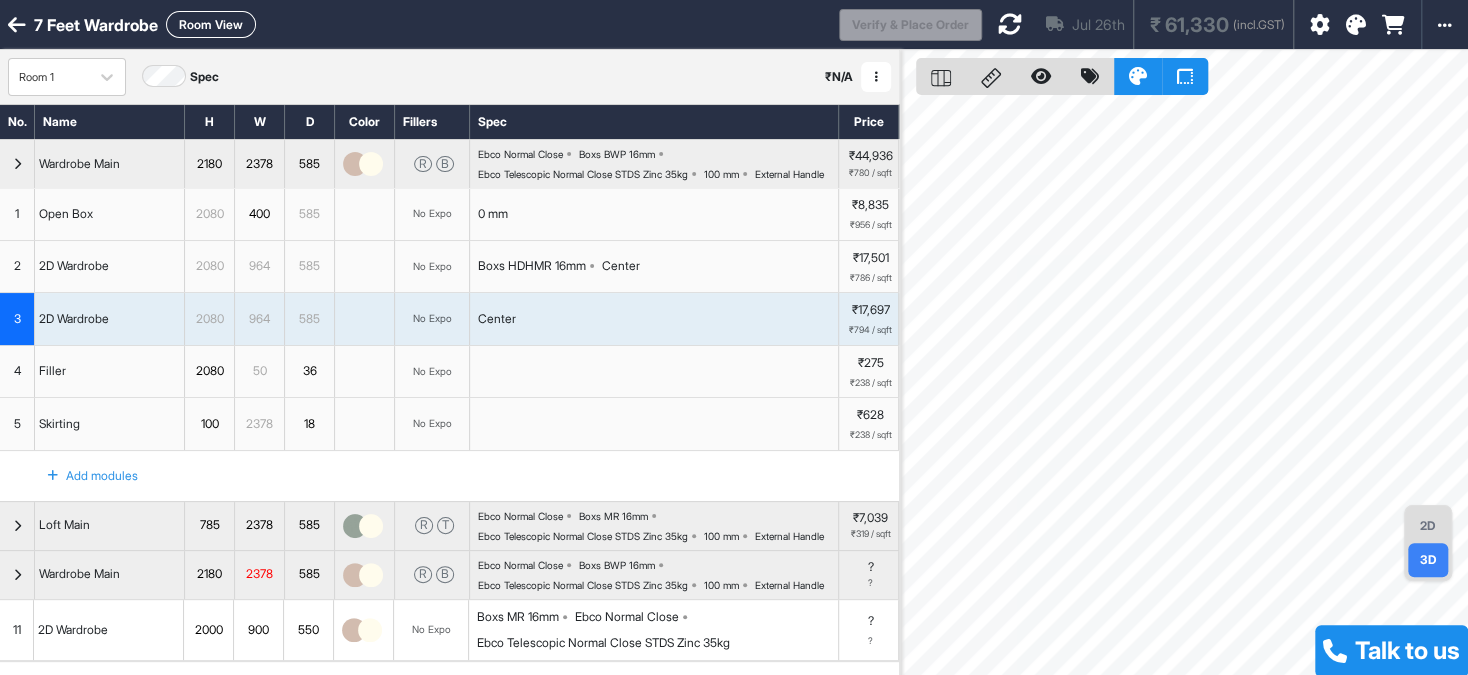 click on "3" at bounding box center (17, 319) 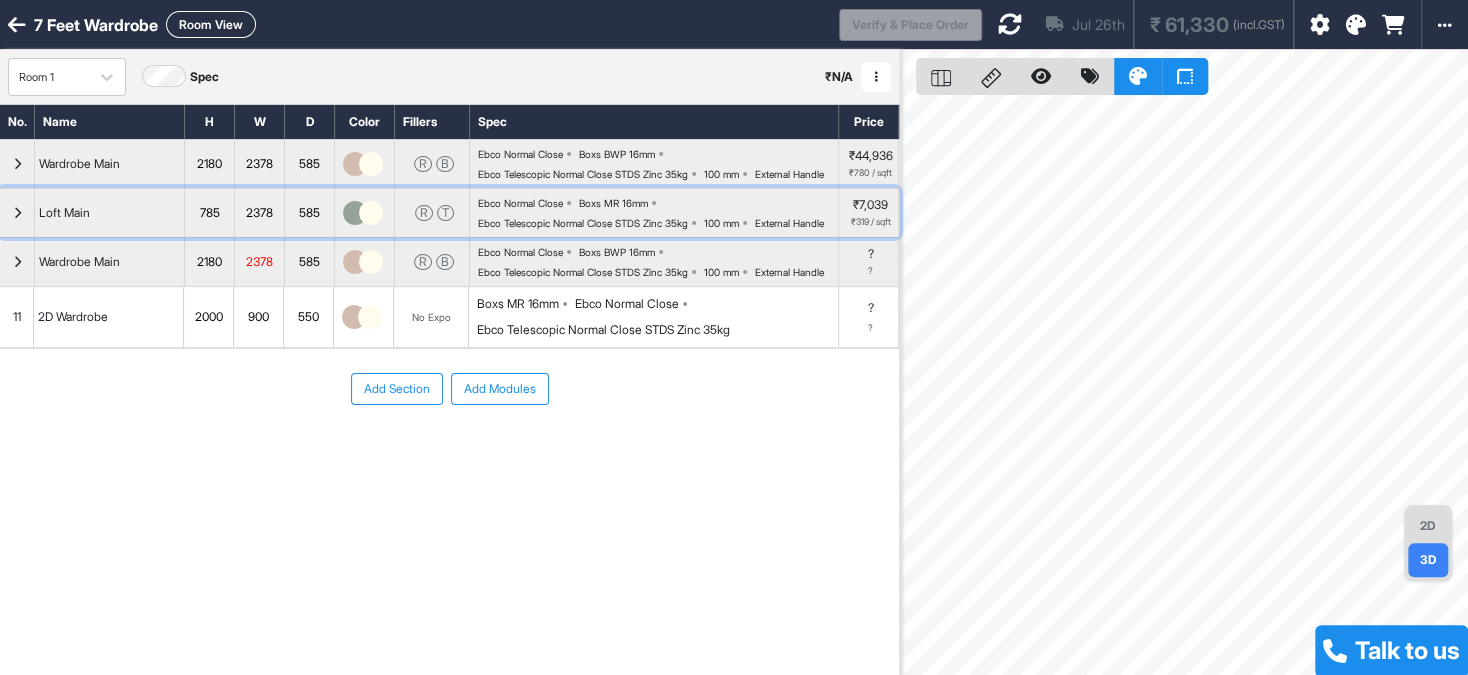 click at bounding box center (17, 213) 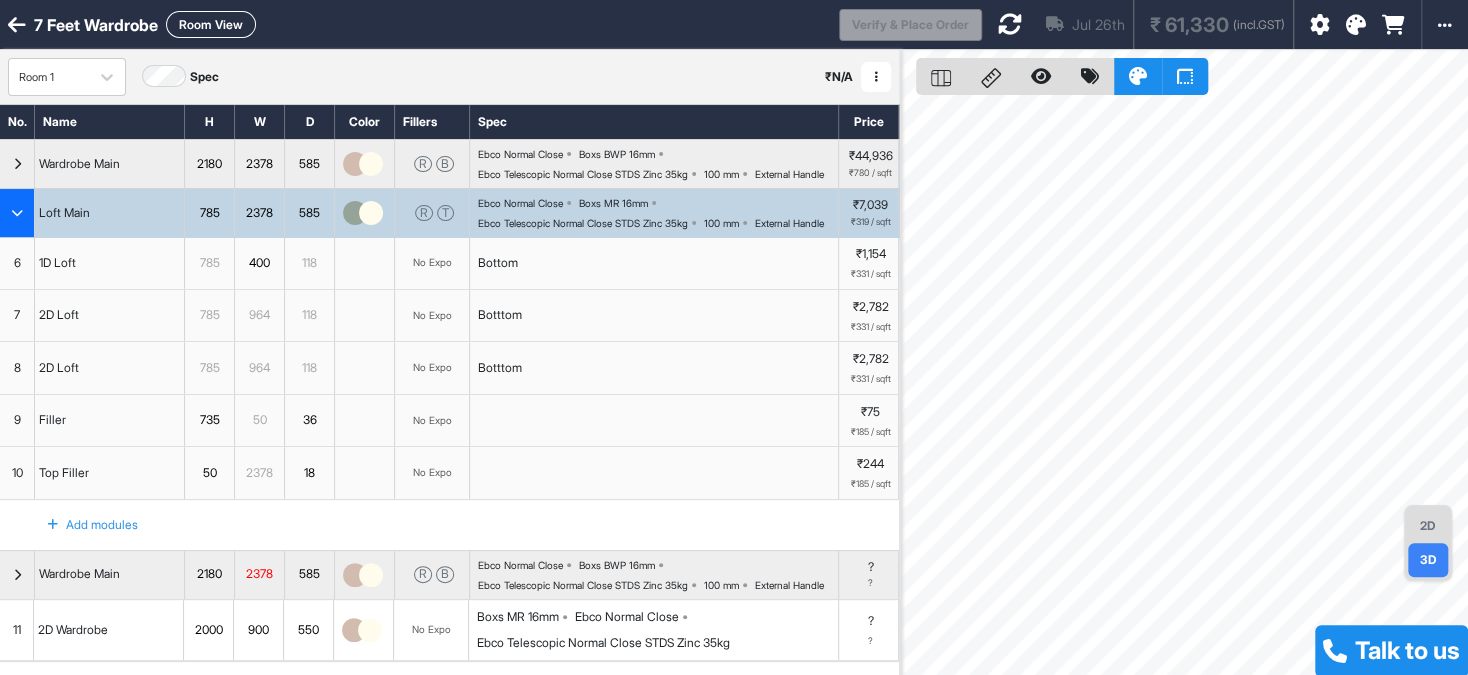 click at bounding box center (17, 213) 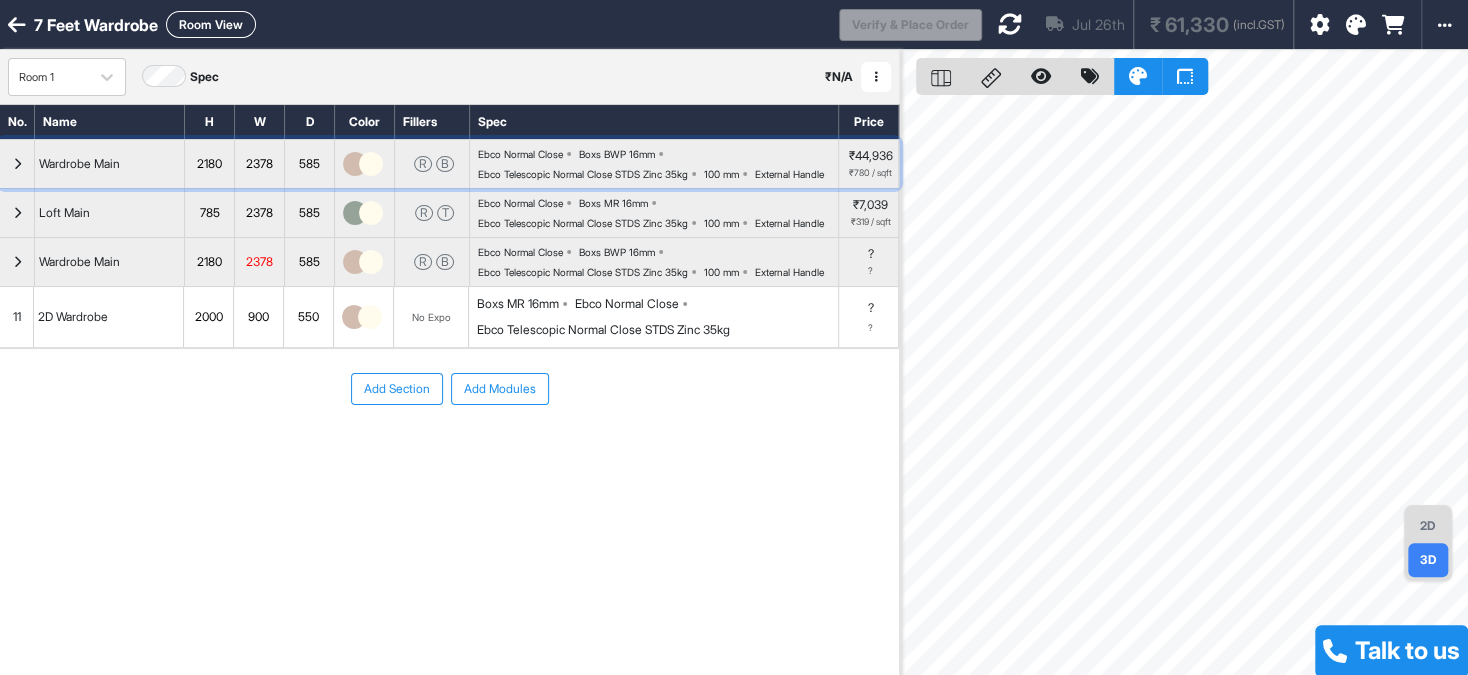 click at bounding box center (17, 164) 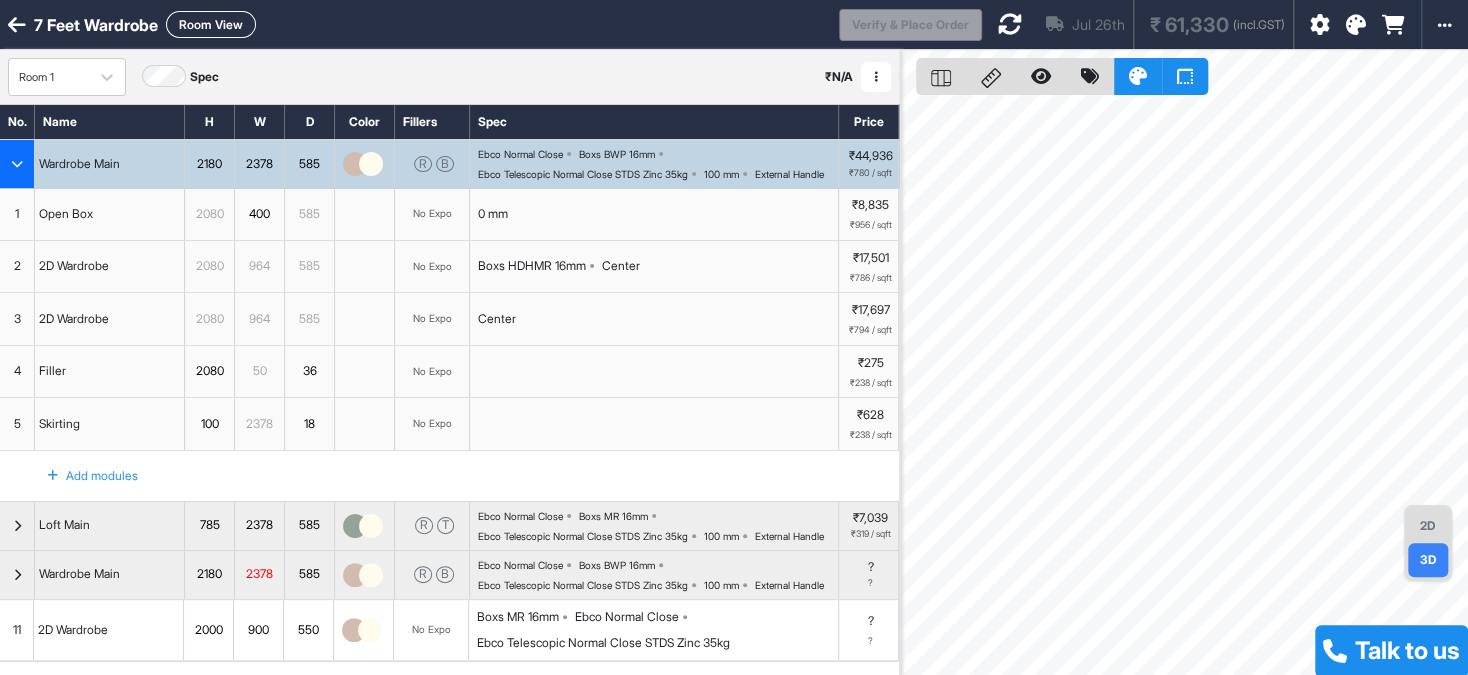 click on "3" at bounding box center (17, 319) 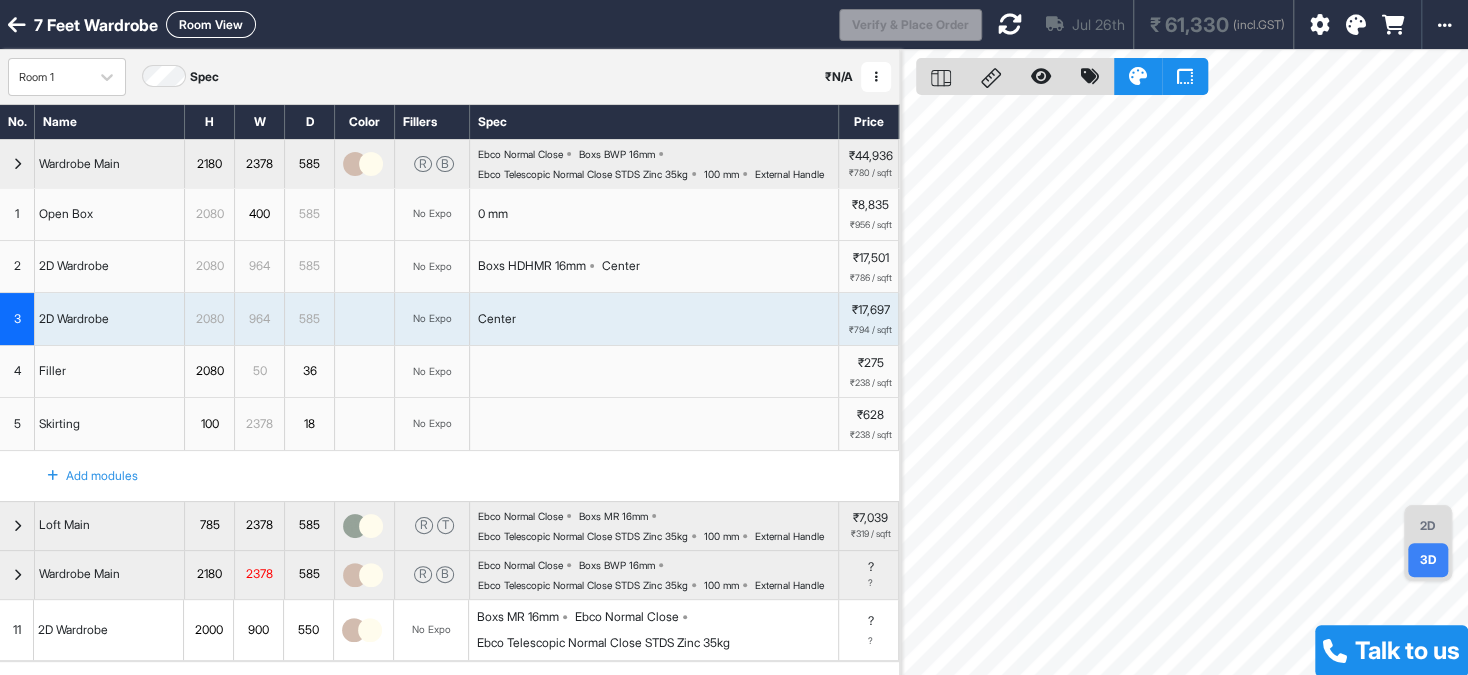 click on "1" at bounding box center [17, 214] 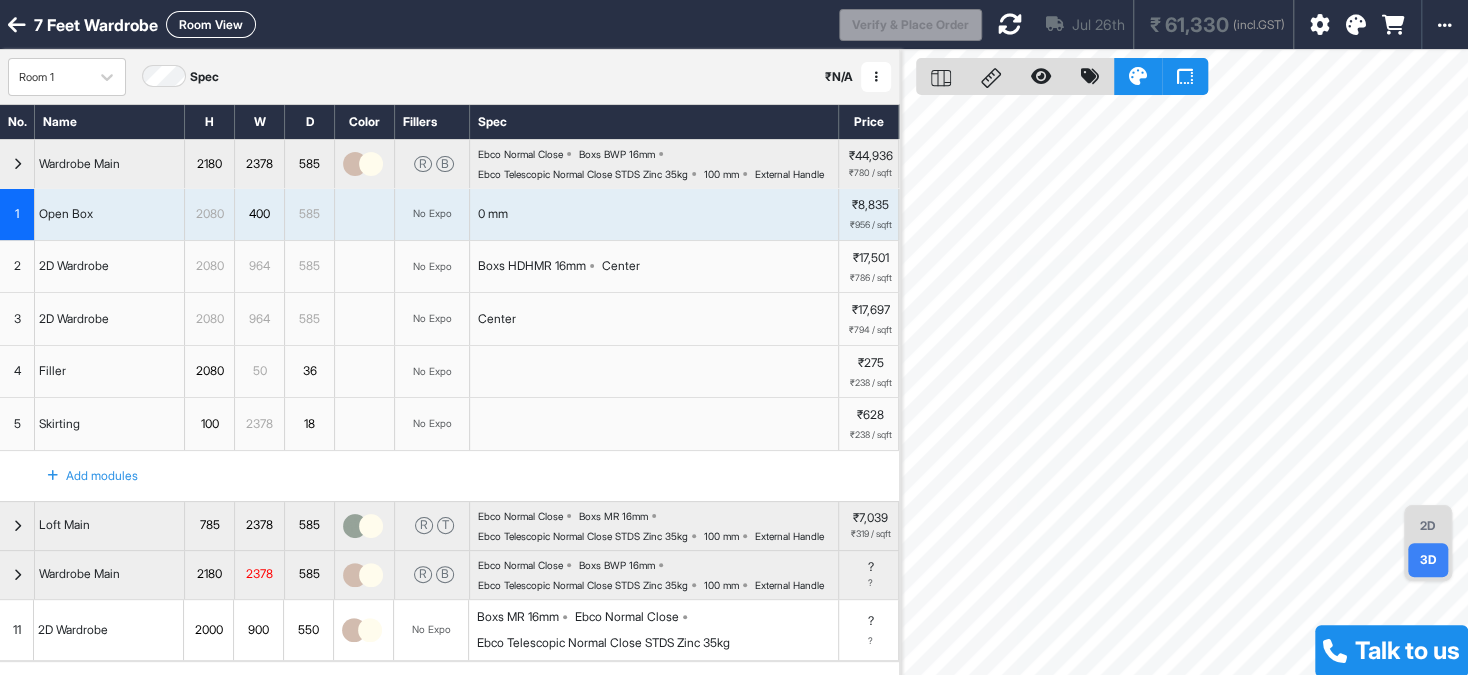 click on "2" at bounding box center [17, 267] 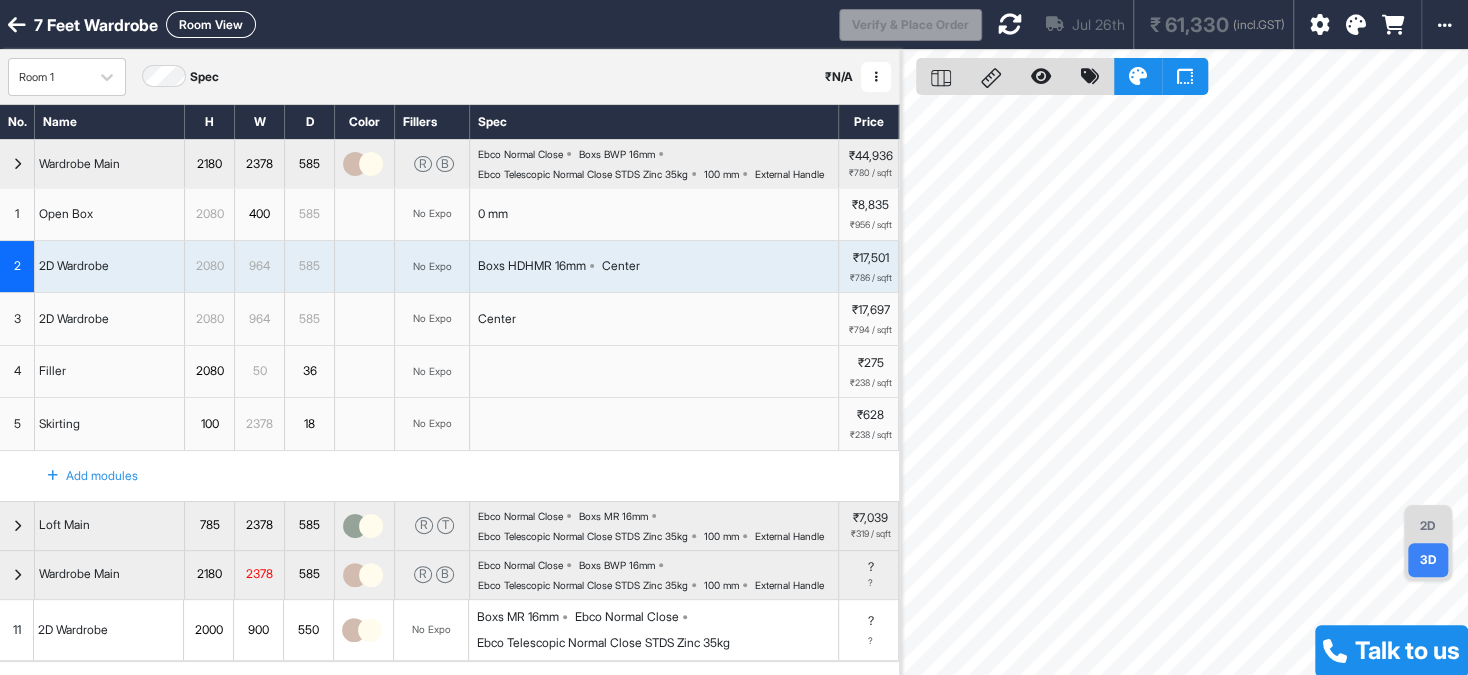 click on "4" at bounding box center [17, 371] 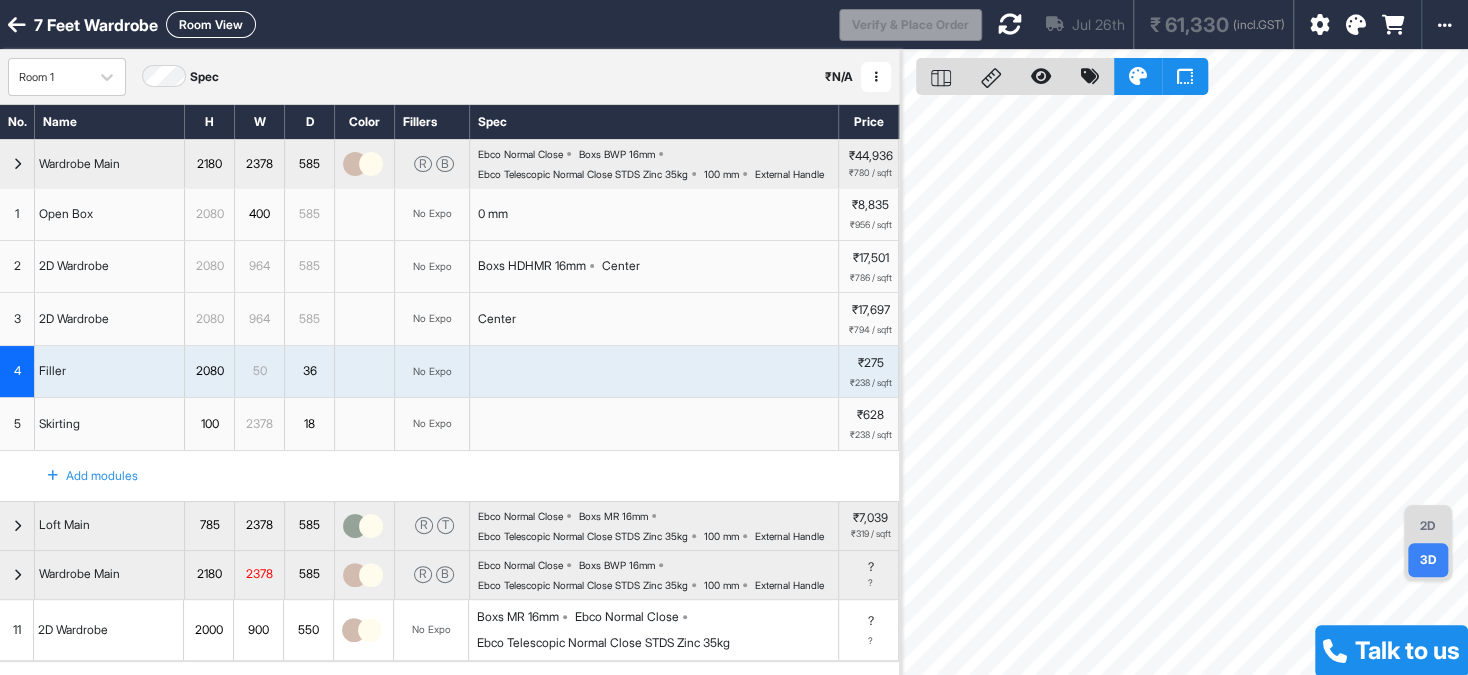 click on "5" at bounding box center [17, 424] 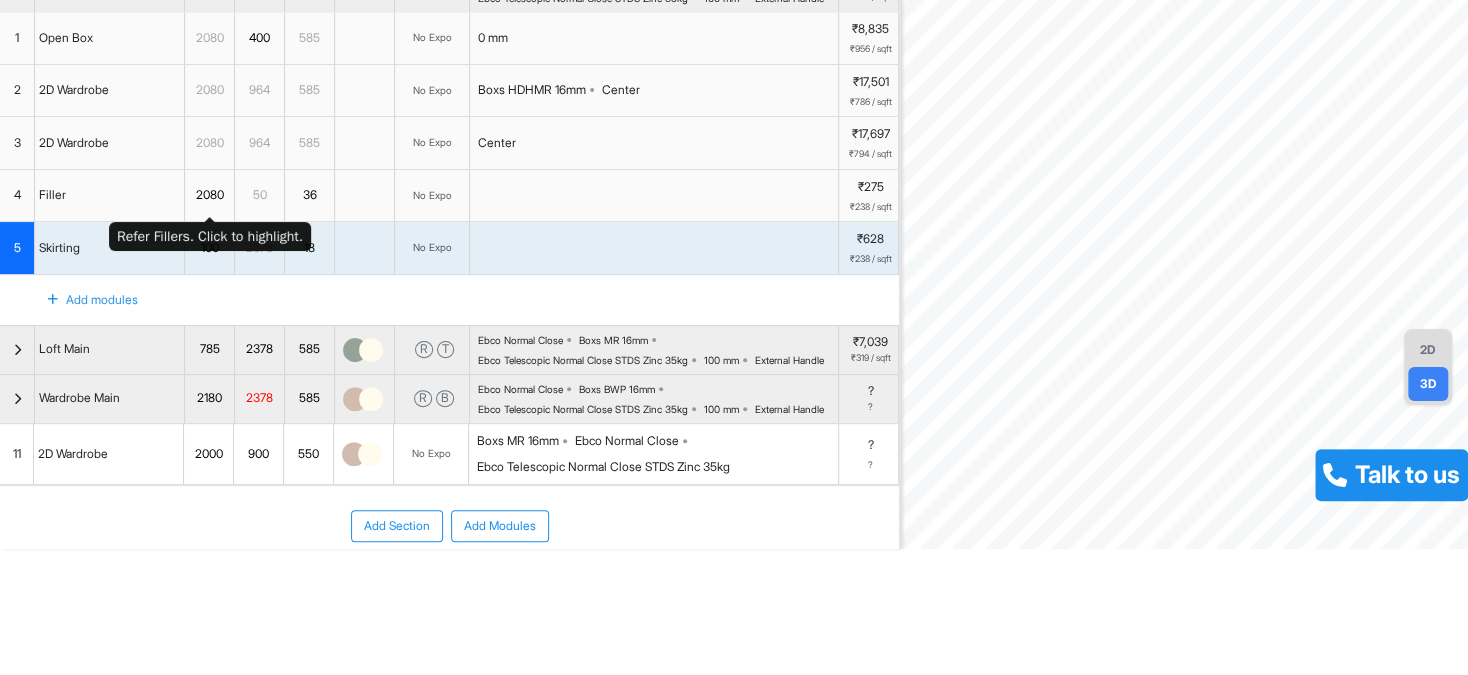 scroll, scrollTop: 199, scrollLeft: 0, axis: vertical 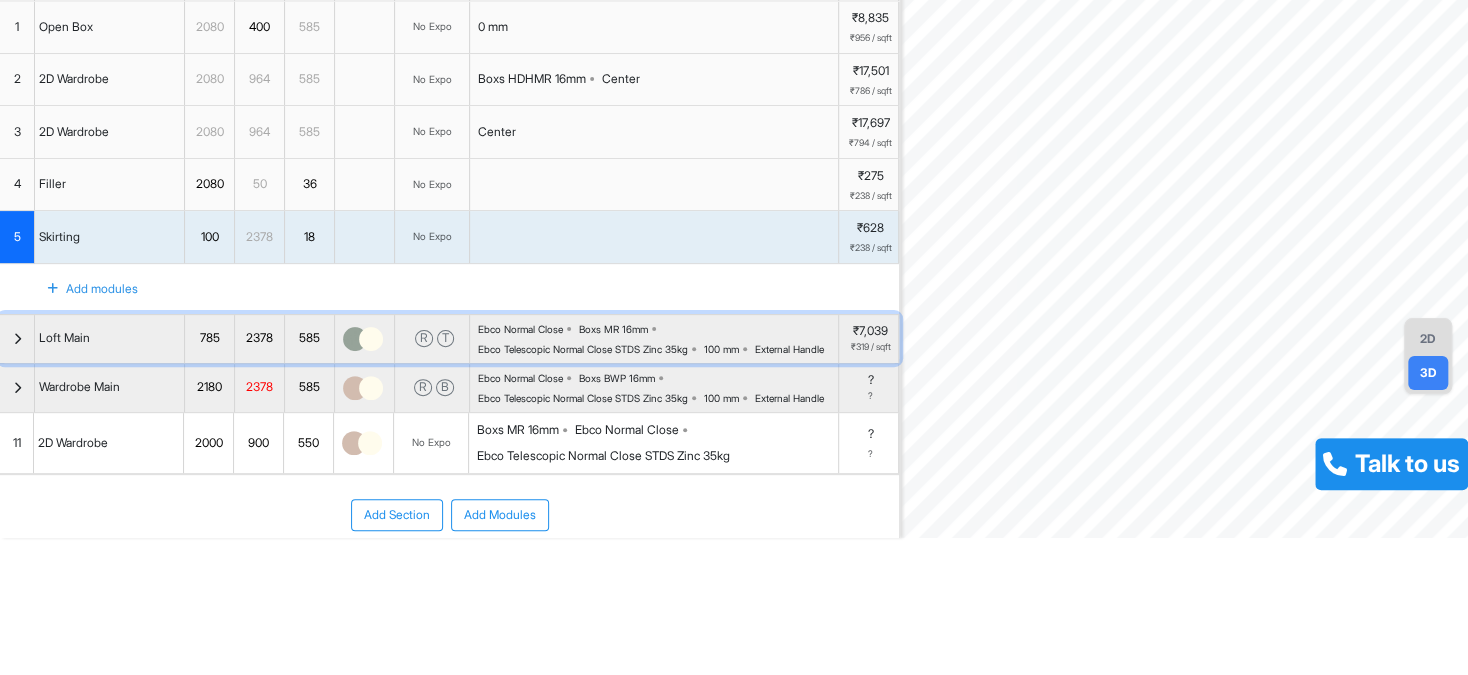 click on "Loft Main" at bounding box center [110, 339] 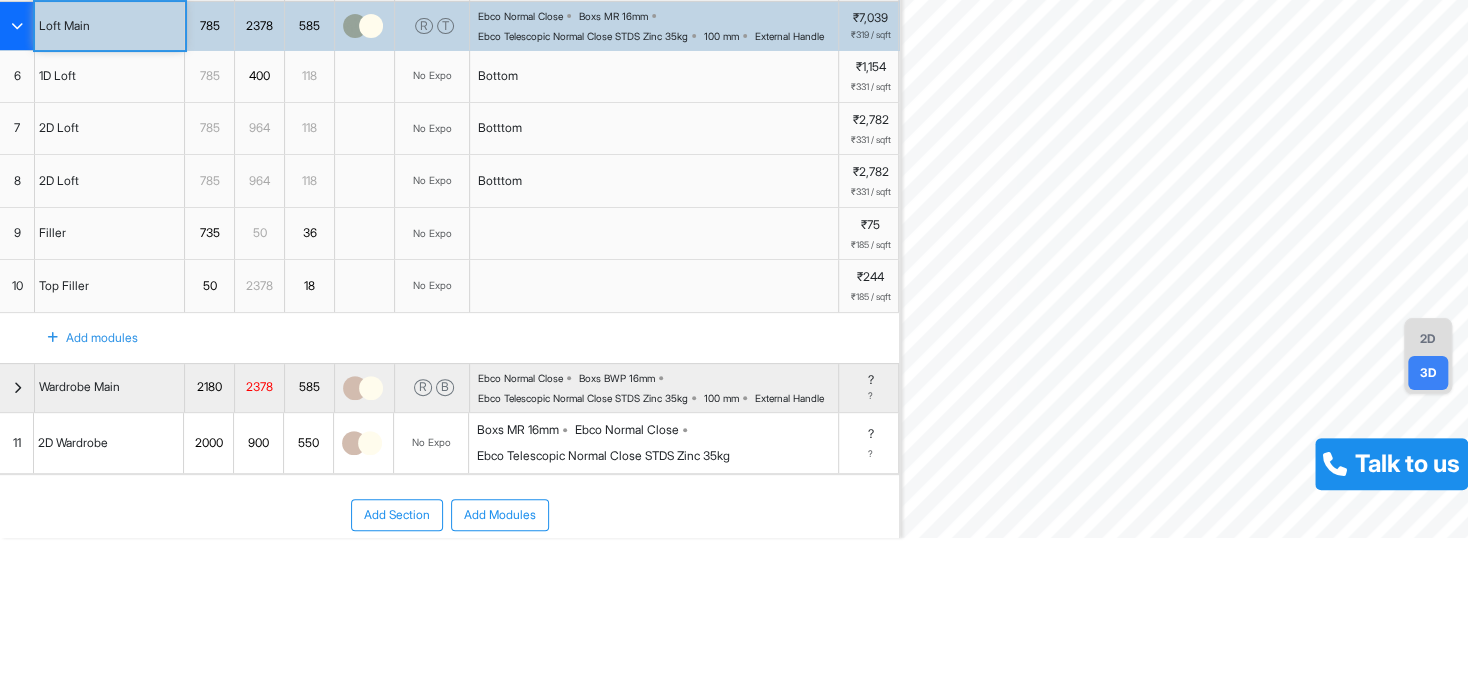 click on "6" at bounding box center (17, 76) 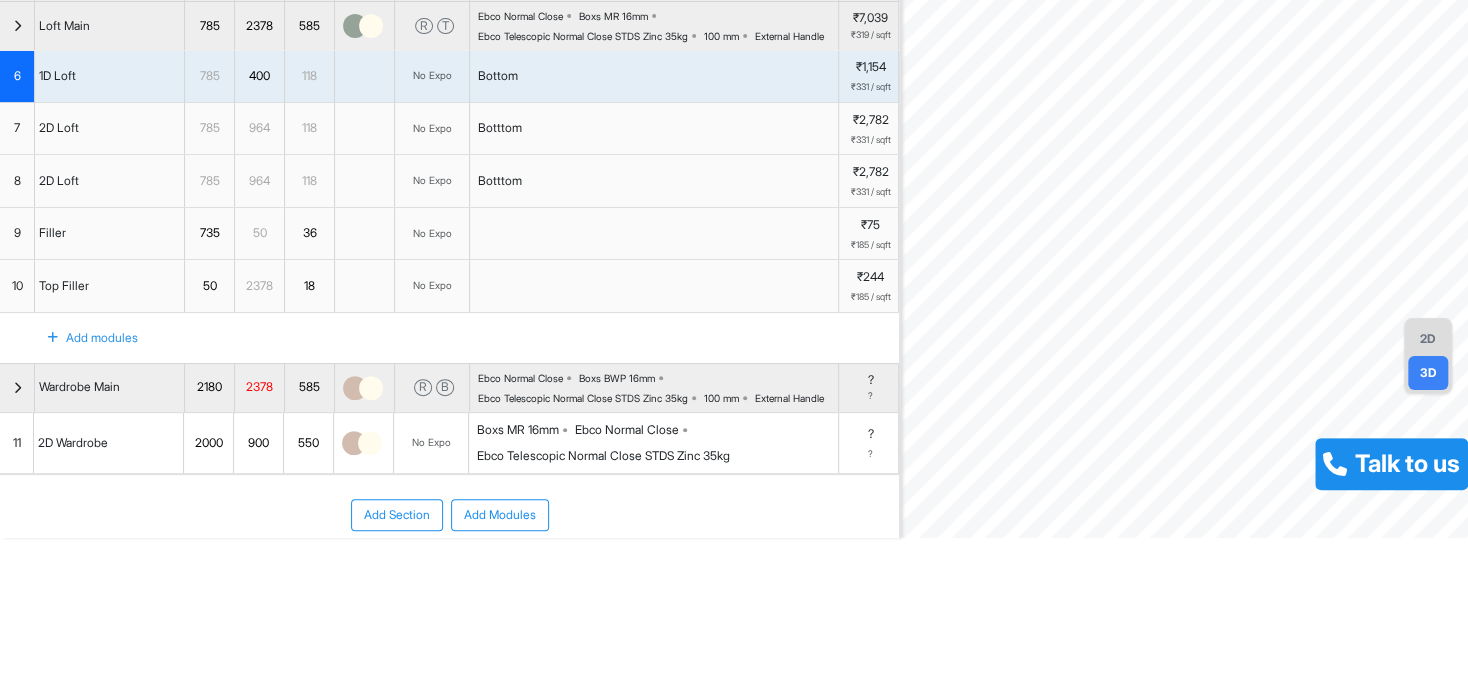 click on "7 feet Wardrobe Room View Verify & Place Order Jul 26th ₹ 61,330 (incl.GST) Import Assembly Archive Rename Refresh Price Room 1 Spec ₹ N/A Add Room Edit Room Name Delete Room Duplicate Room No. Name H W D Color Fillers Spec Price Wardrobe Main 2180 2378 585 R B Ebco Normal Close Boxs BWP 16mm Ebco Telescopic Normal Close STDS Zinc 35kg 100 mm External Handle ₹44,936 ₹780 / sqft Loft Main 785 2378 585 R T Ebco Normal Close Boxs MR 16mm Ebco Telescopic Normal Close STDS Zinc 35kg 100 mm External Handle ₹7,039 ₹319 / sqft 6 1D Loft 785 400 118 No Expo Bottom ₹1,154 ₹331 / sqft 7 2D Loft 785 964 118 No Expo Botttom ₹2,782 ₹331 / sqft 8 2D Loft 785 964 118 No Expo Botttom ₹2,782 ₹331 / sqft
To pick up a draggable item, press the space bar.
While dragging, use the arrow keys to move the item.
Press space again to drop the item in its new position, or press escape to cancel.
9 Filler 735 50 36 No Expo ₹75 ₹185 / sqft 10 Top Filler 50 2378 18 No Expo R" at bounding box center (734, 337) 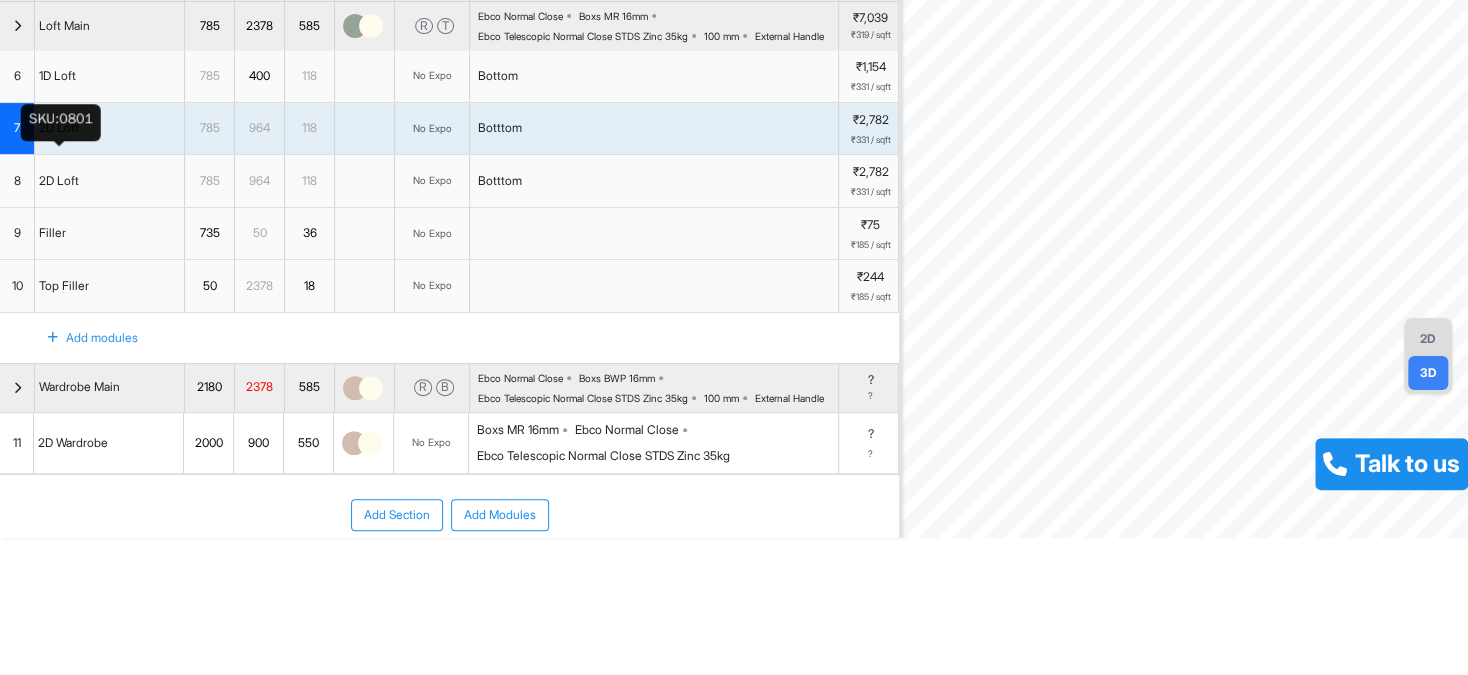 click on "2D Loft" at bounding box center (59, 128) 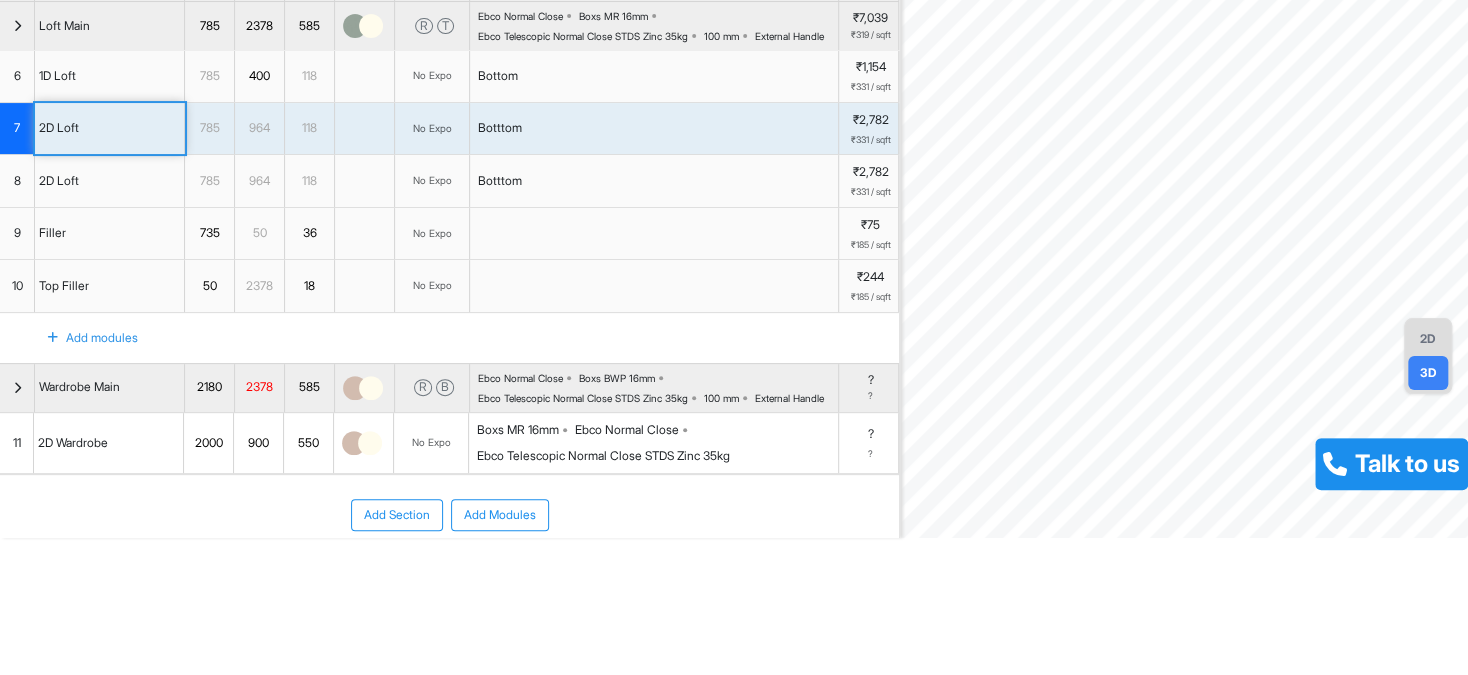 click on "2D Loft" at bounding box center [110, 181] 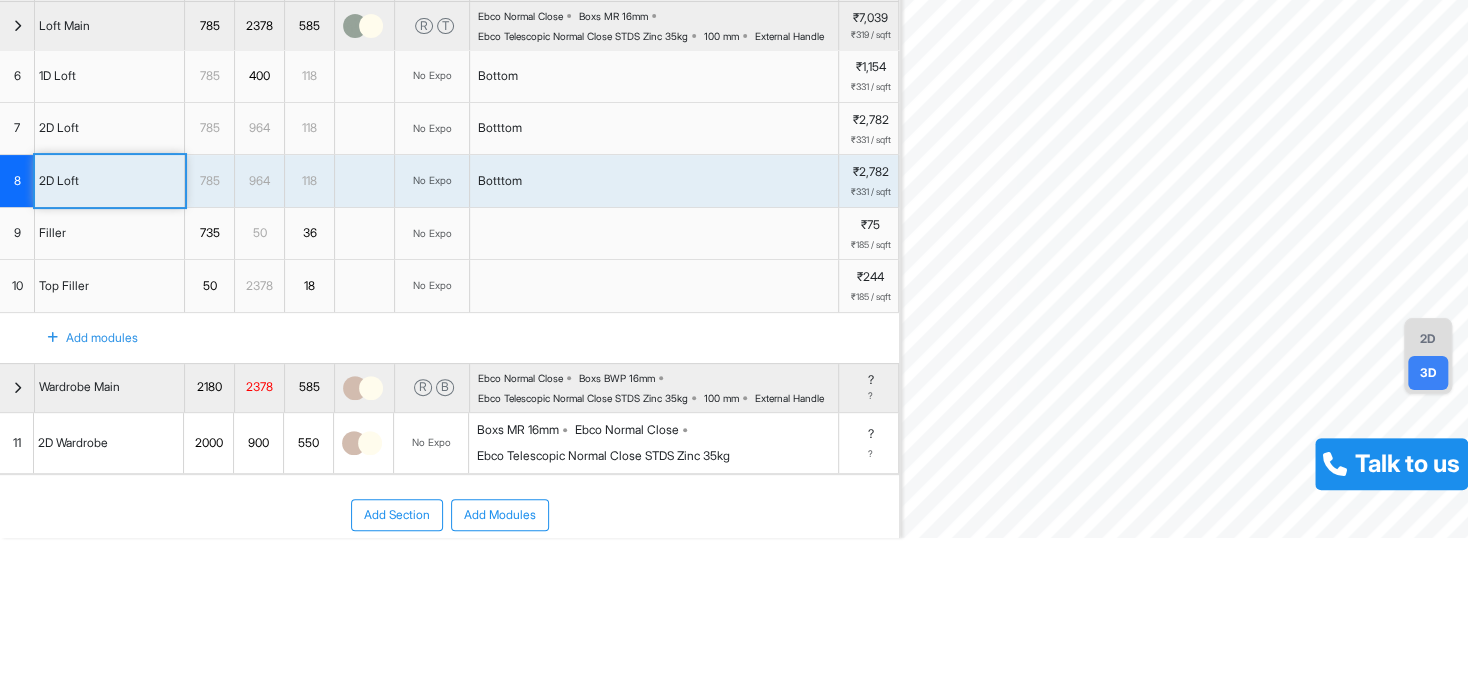 click on "Filler" at bounding box center (110, 234) 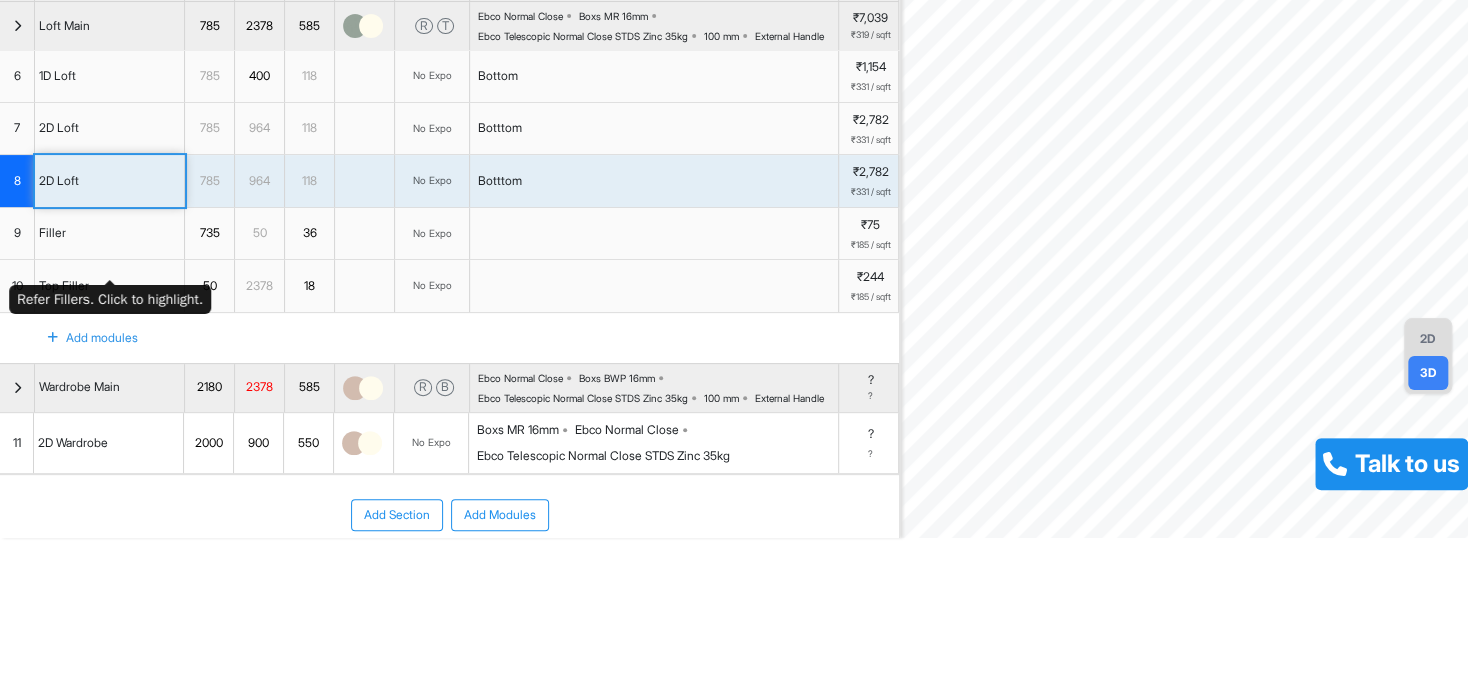 click on "Filler" at bounding box center (110, 234) 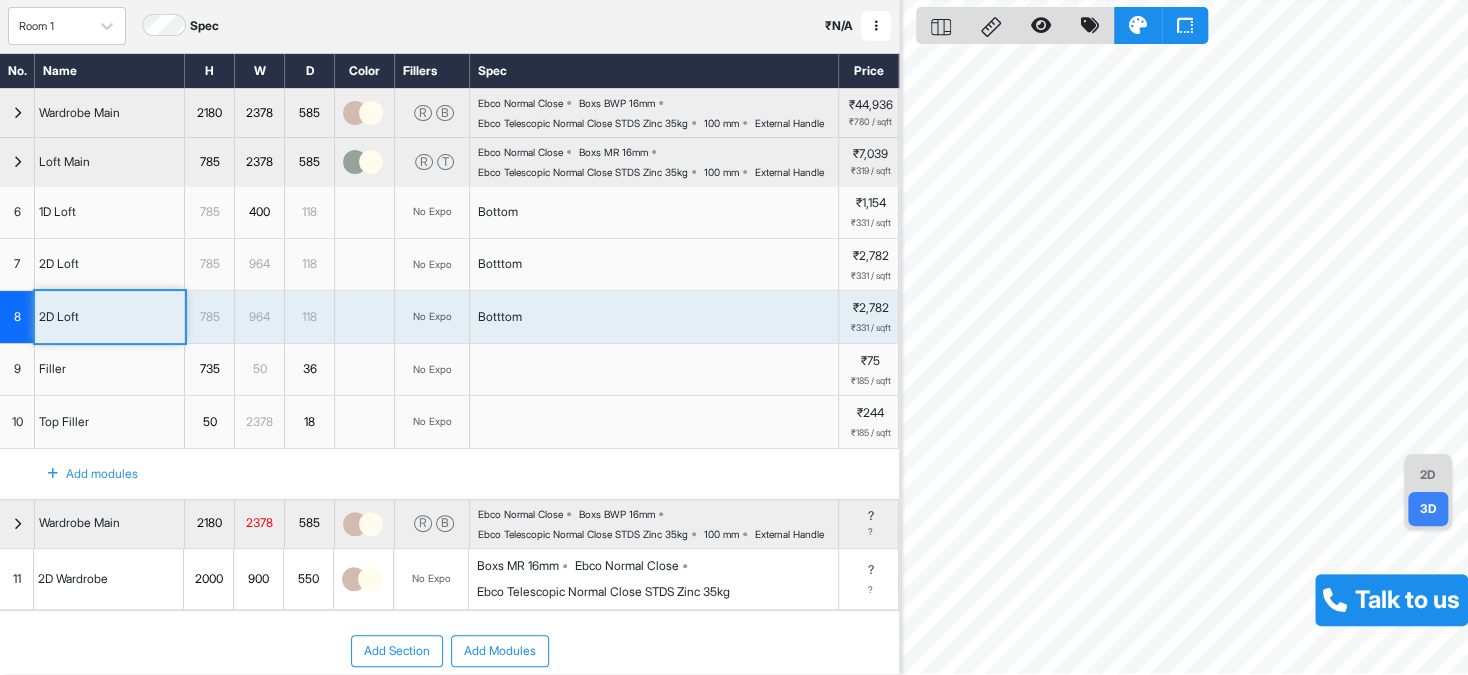 scroll, scrollTop: 0, scrollLeft: 0, axis: both 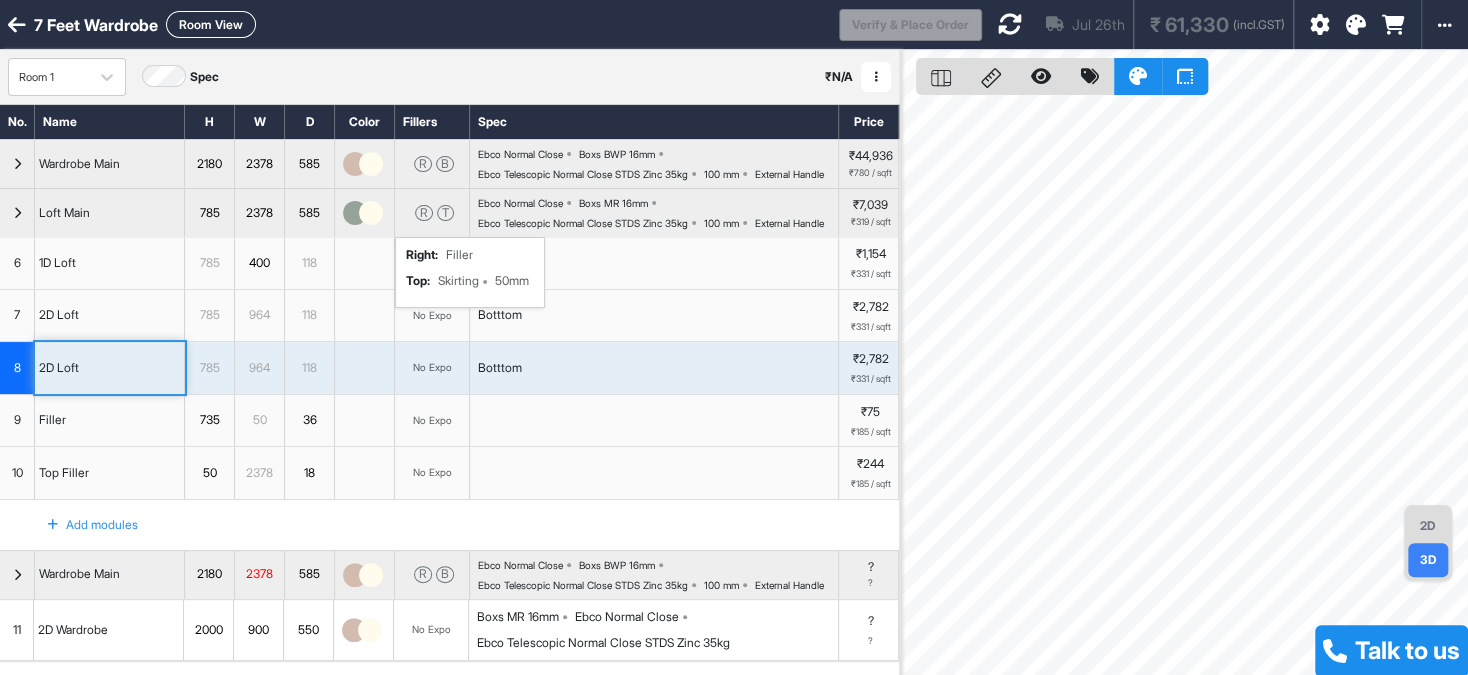 click on "R T right : Filler top : Skirting 50mm" at bounding box center (432, 213) 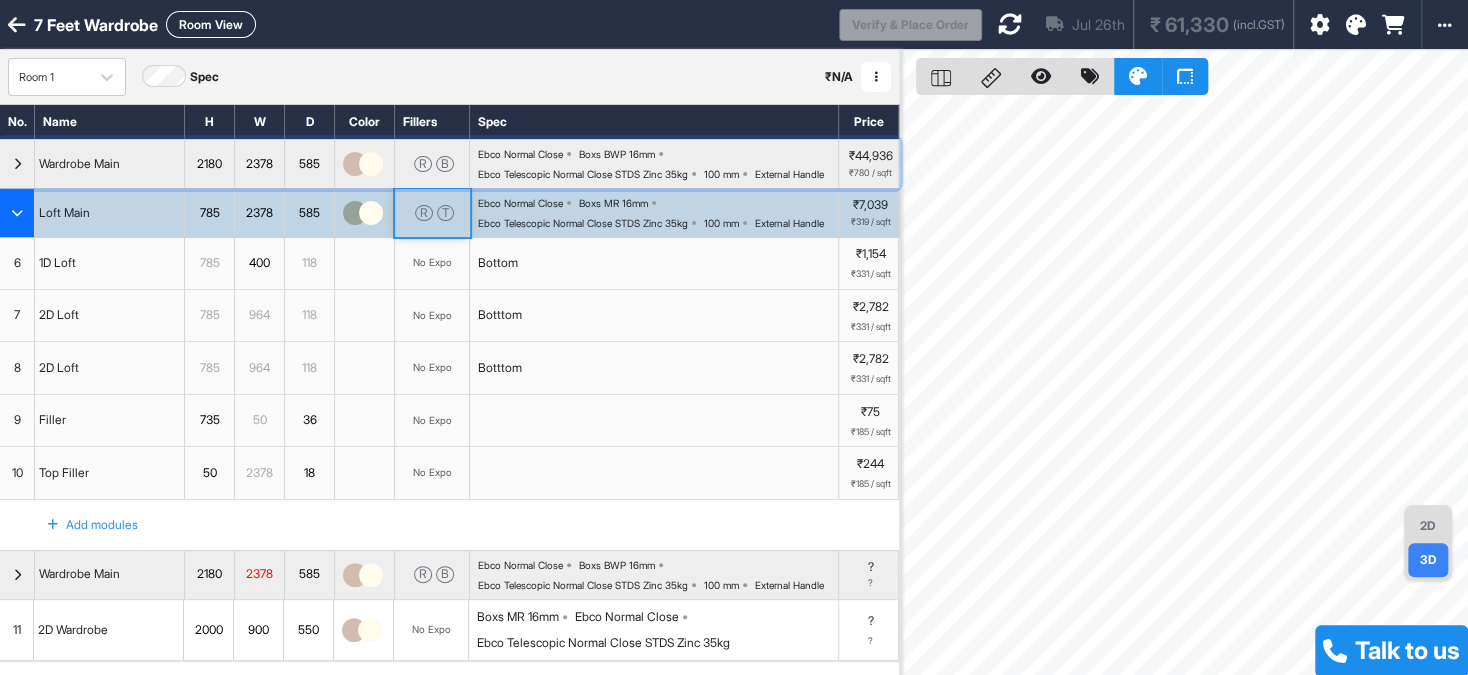 click on "585" at bounding box center (310, 164) 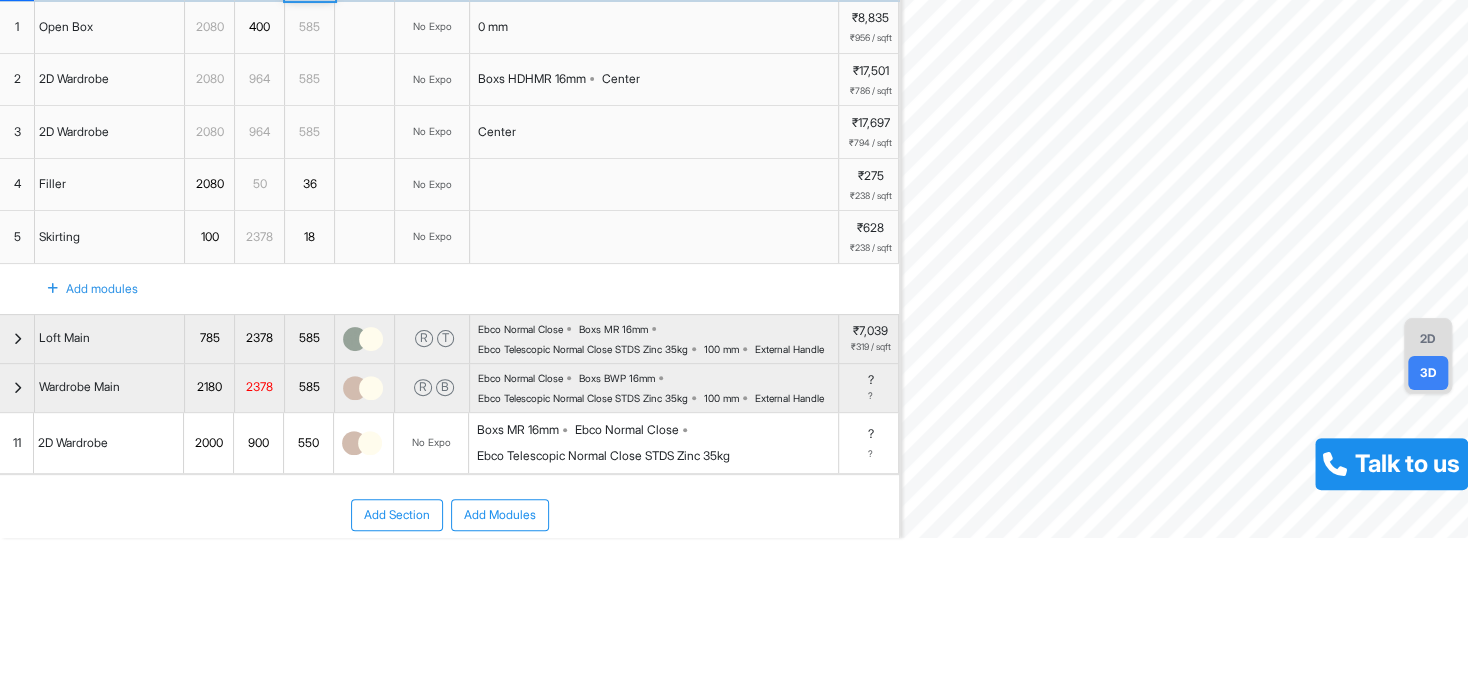 scroll, scrollTop: 243, scrollLeft: 0, axis: vertical 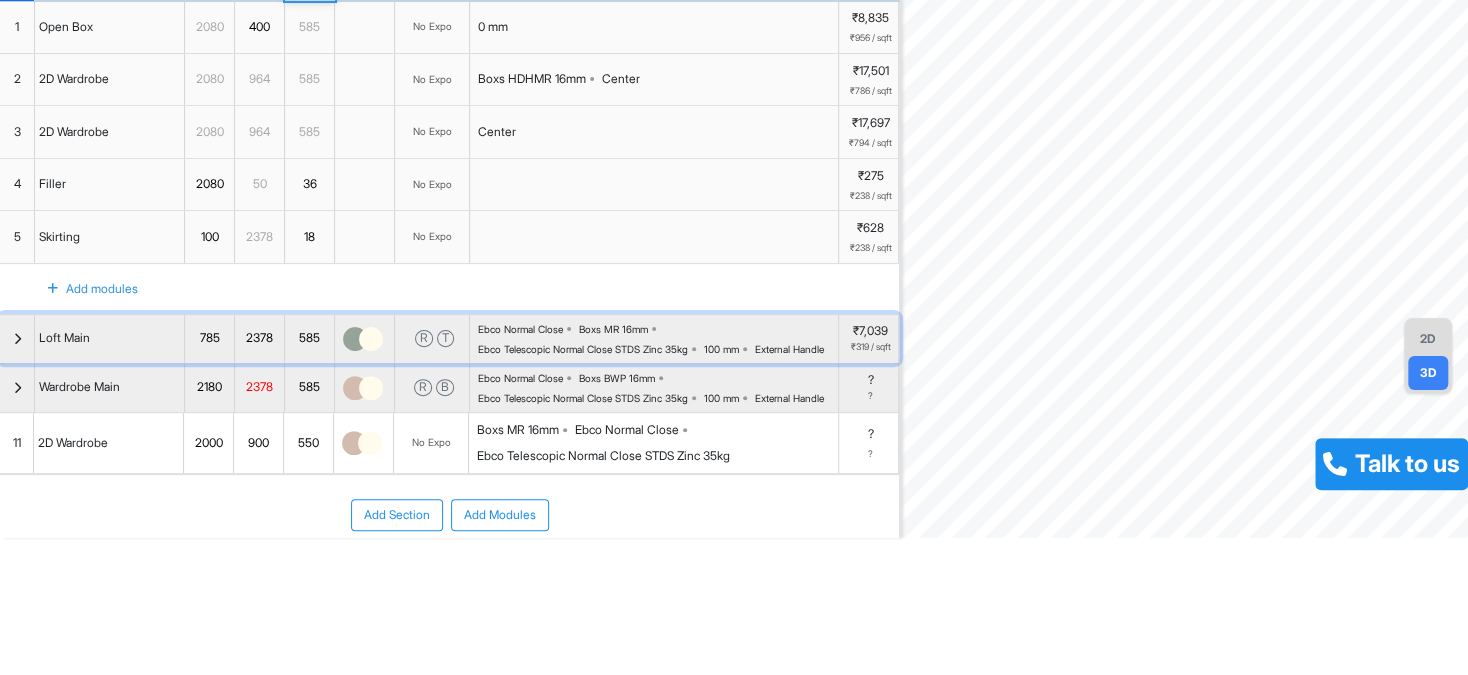 click at bounding box center [371, 339] 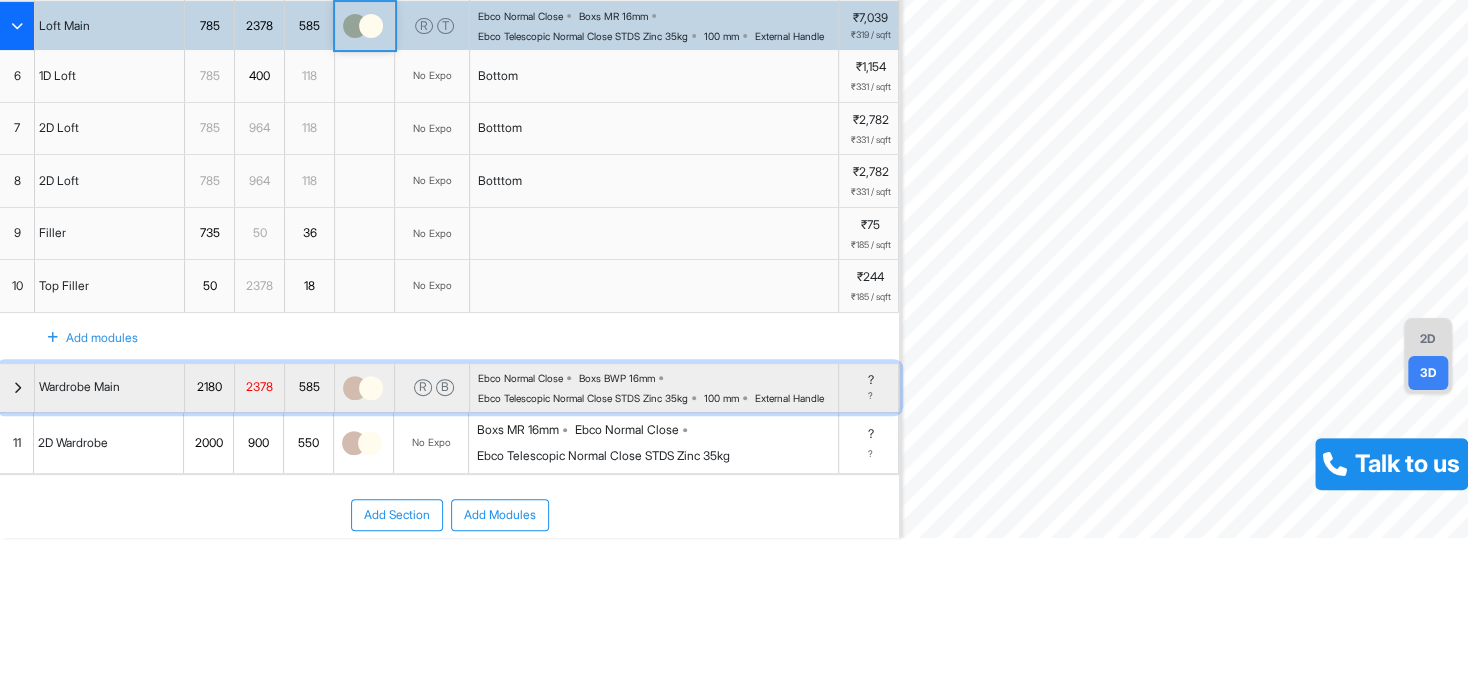 click at bounding box center (371, 388) 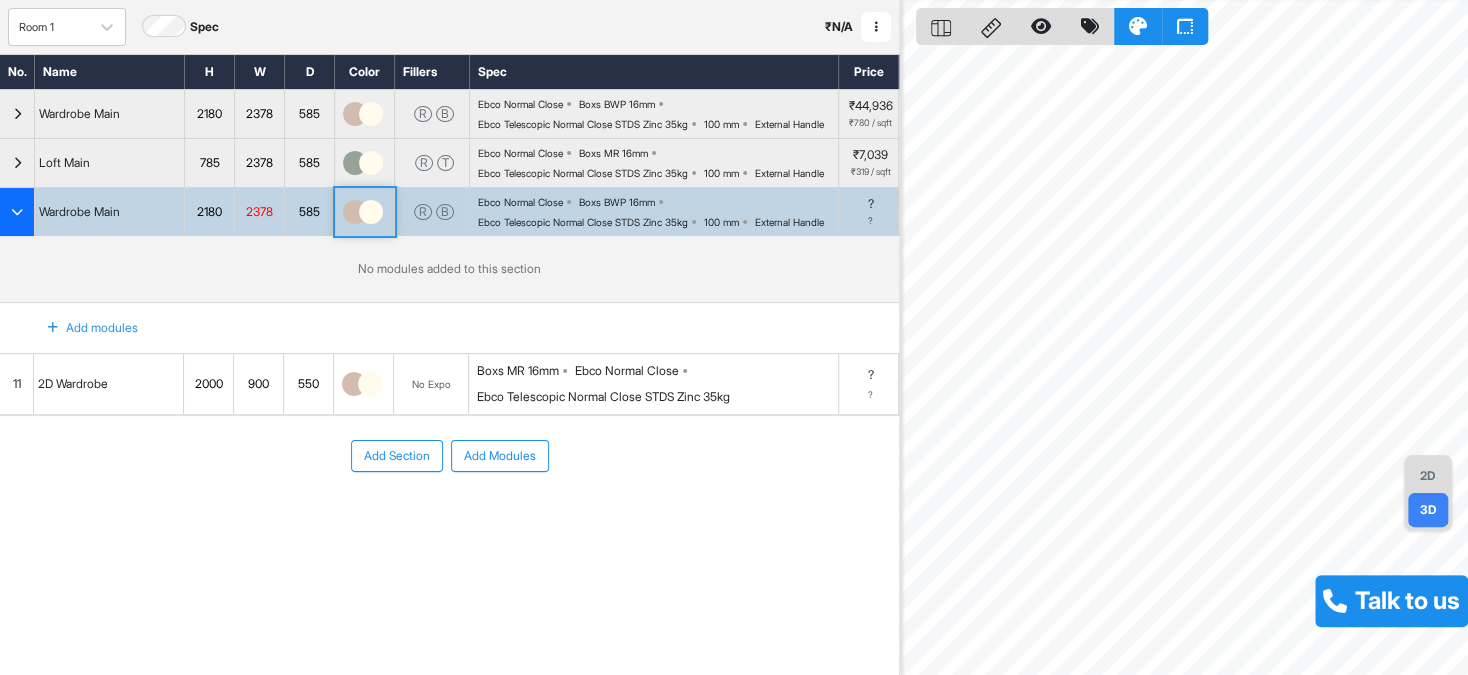scroll, scrollTop: 49, scrollLeft: 0, axis: vertical 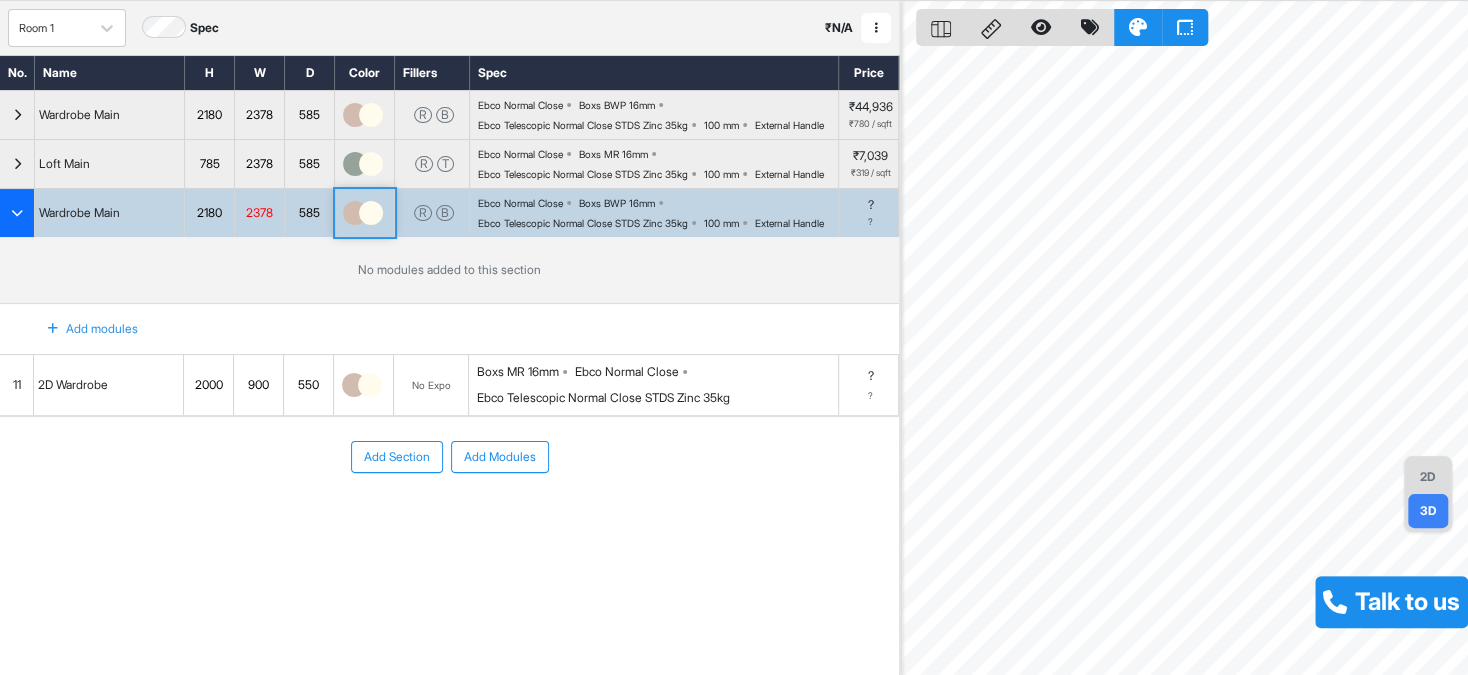 click at bounding box center (364, 385) 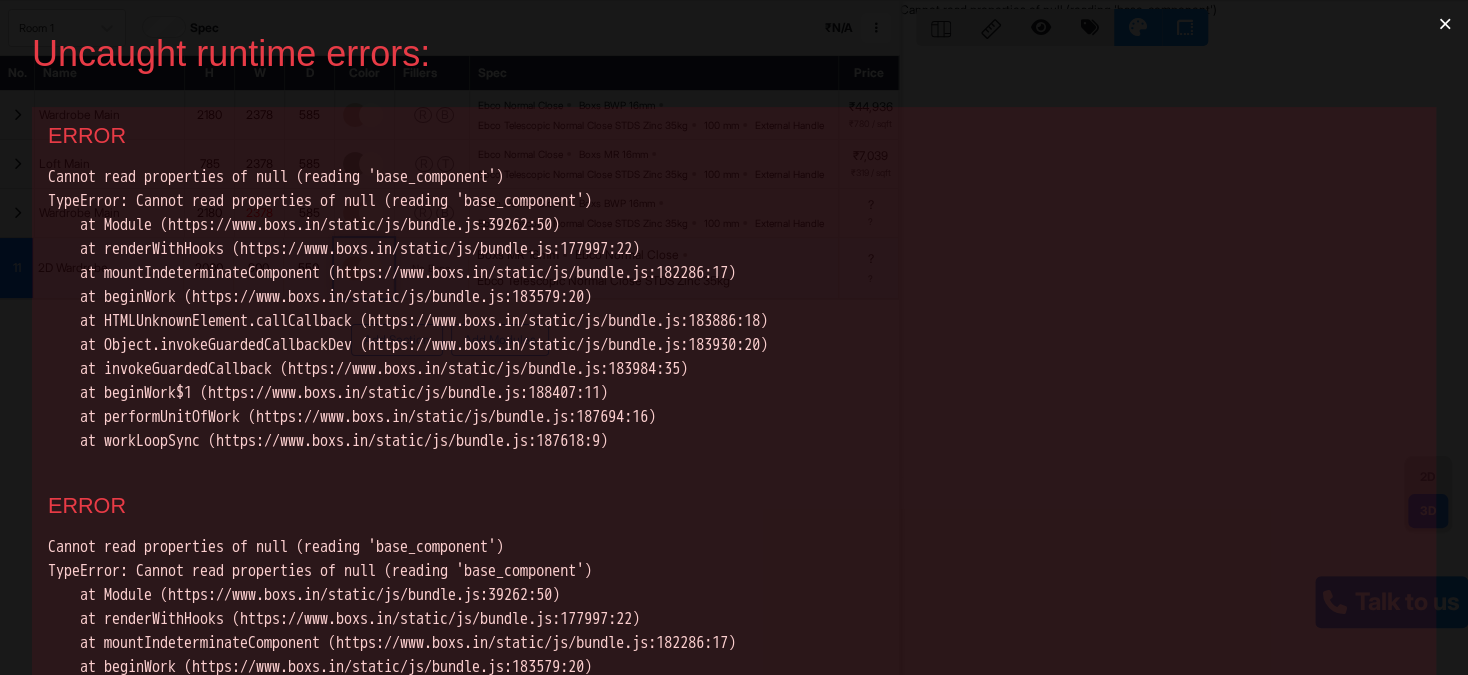 scroll, scrollTop: 0, scrollLeft: 0, axis: both 